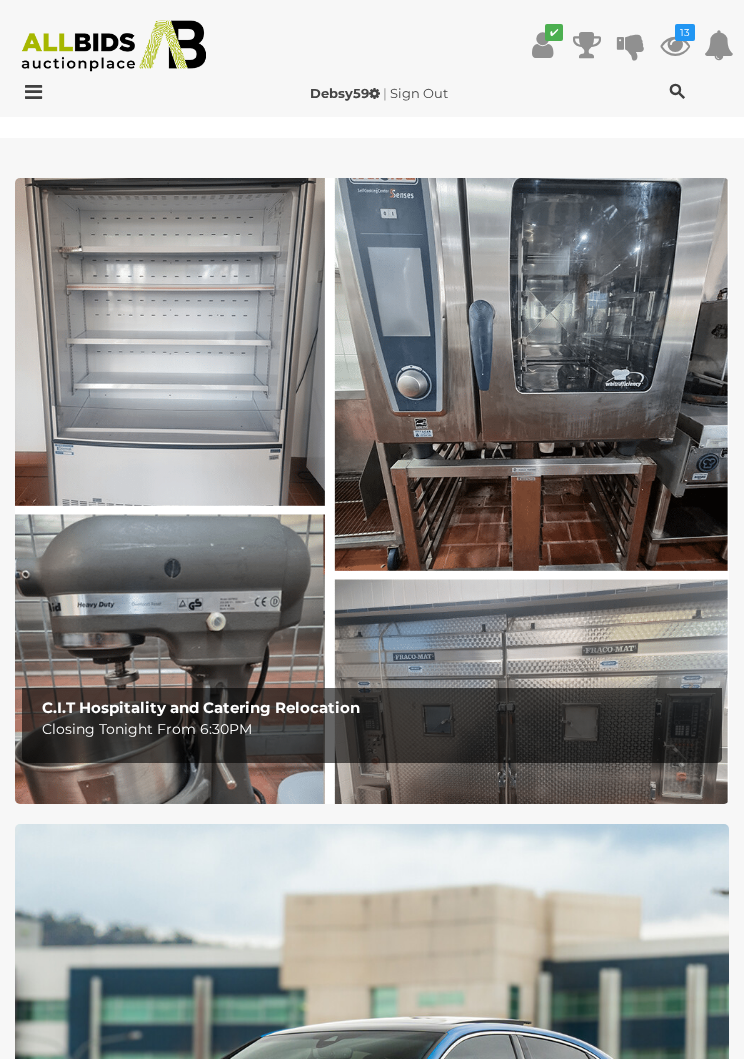 scroll, scrollTop: 0, scrollLeft: 0, axis: both 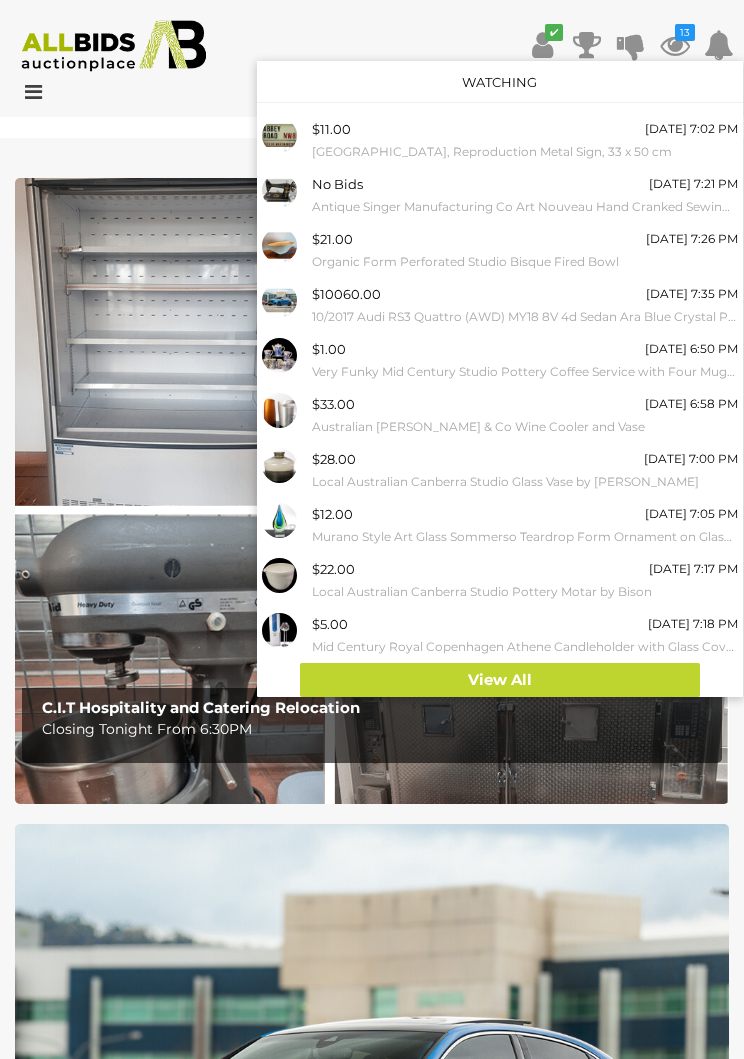 click on "View All" at bounding box center [500, 680] 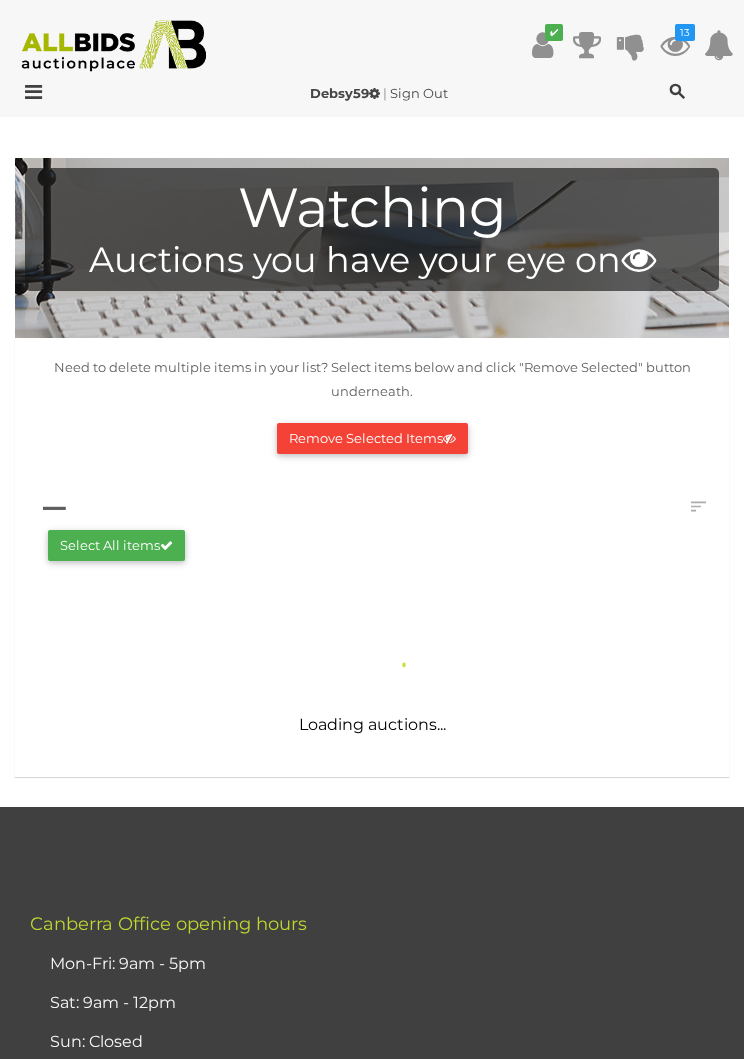 scroll, scrollTop: 0, scrollLeft: 0, axis: both 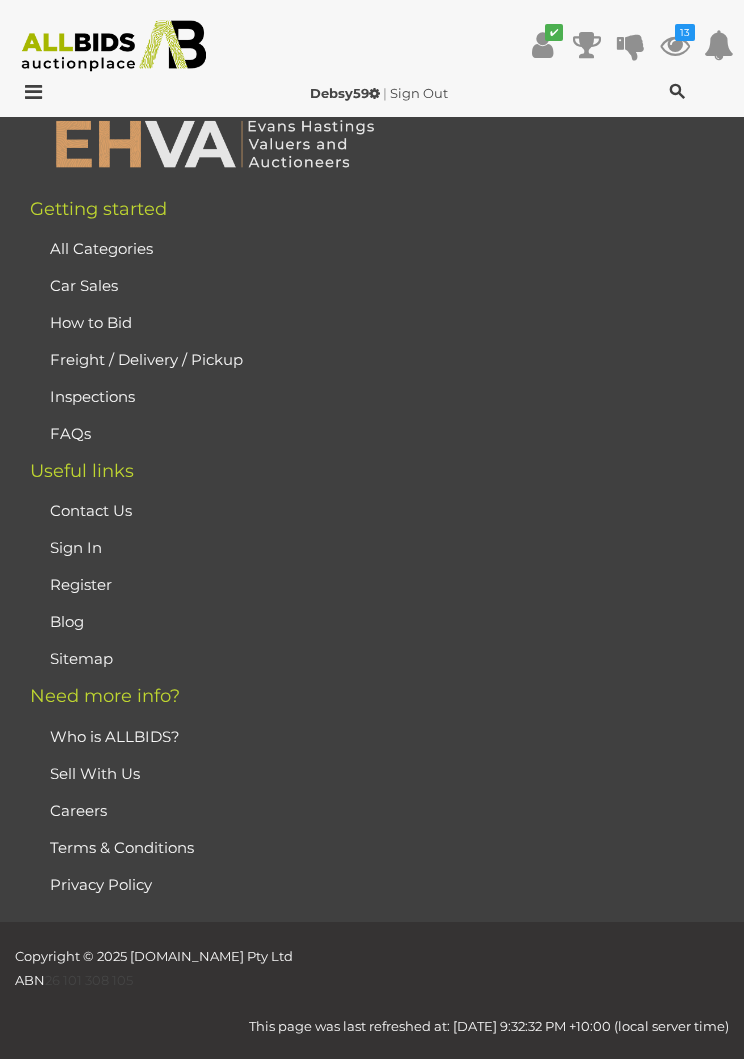 click on "Remove Selected Items" at bounding box center (372, -779) 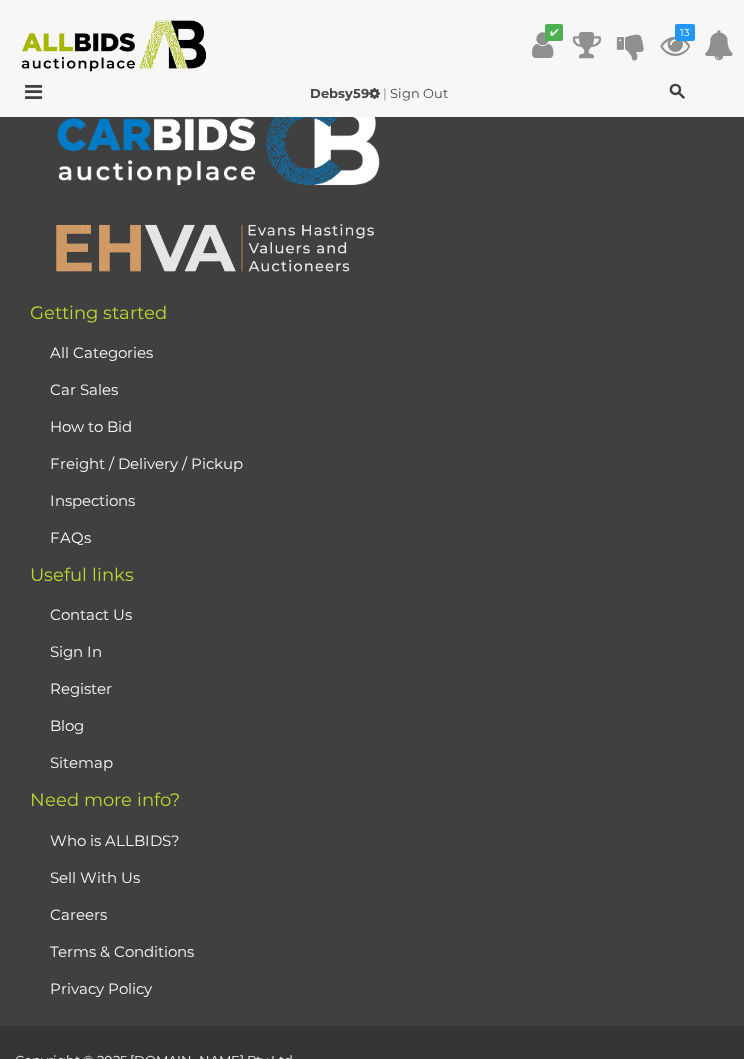 scroll, scrollTop: 8426, scrollLeft: 0, axis: vertical 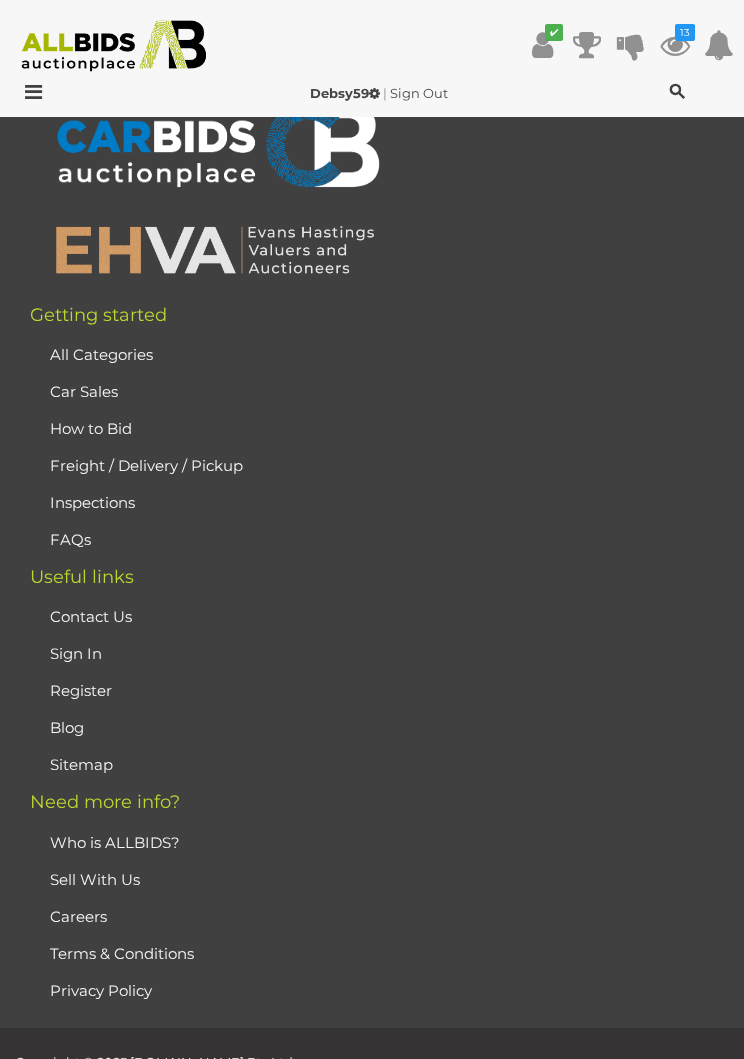 click at bounding box center (28, 92) 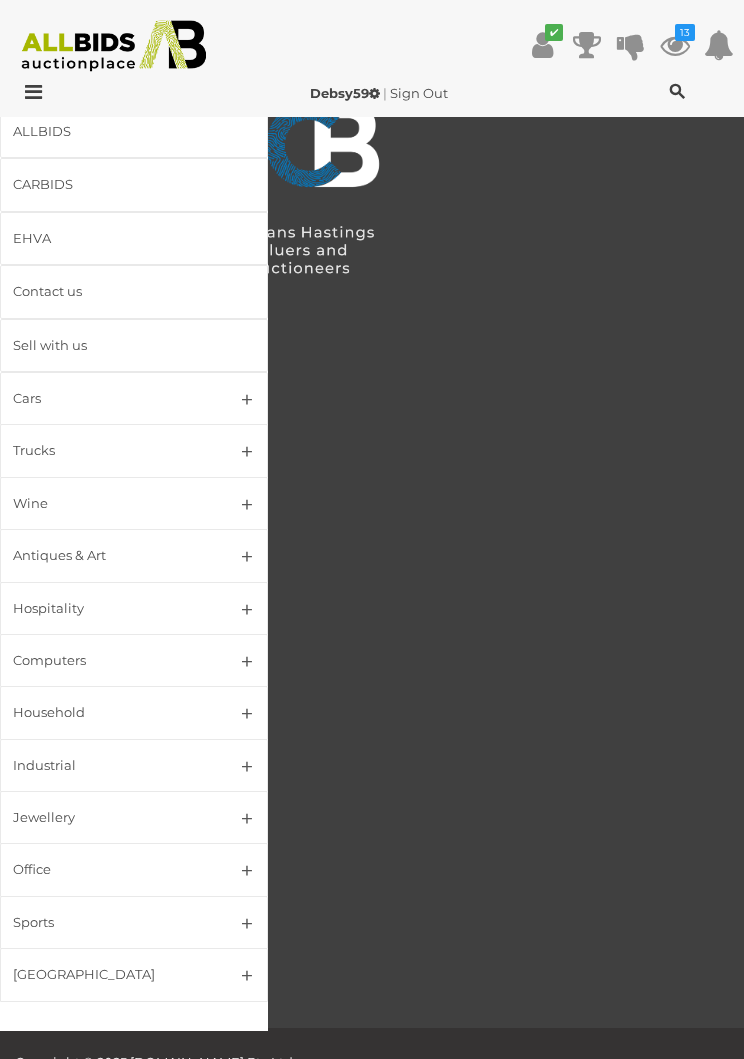 click on "Jewellery" at bounding box center (134, 817) 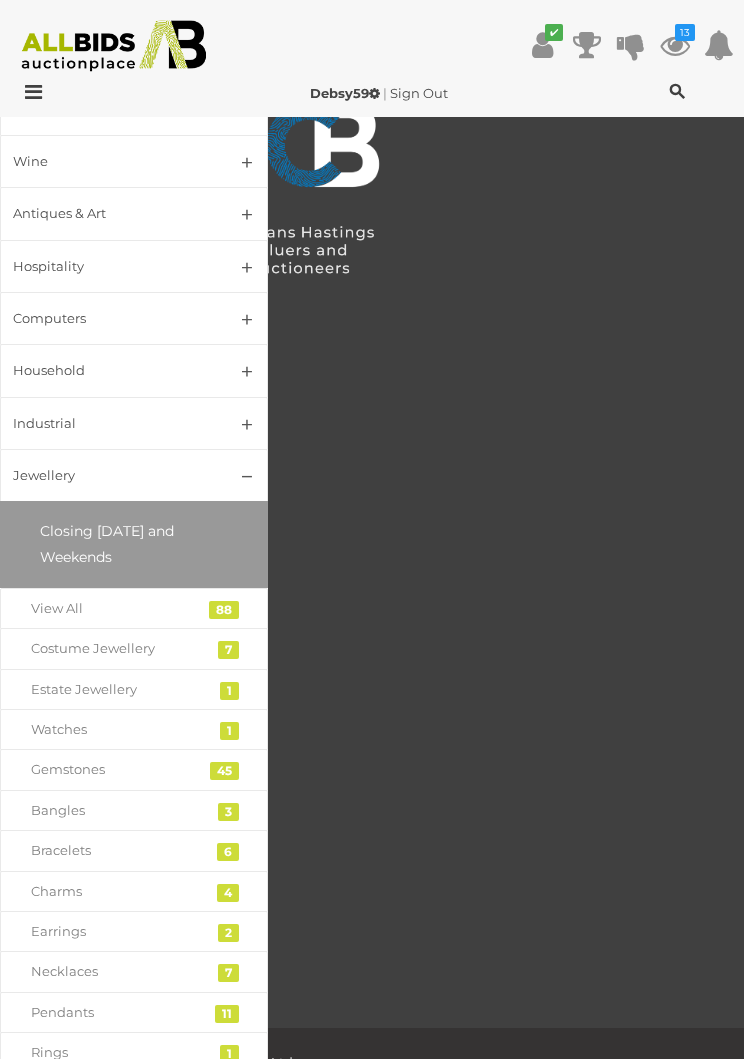 scroll, scrollTop: 344, scrollLeft: 0, axis: vertical 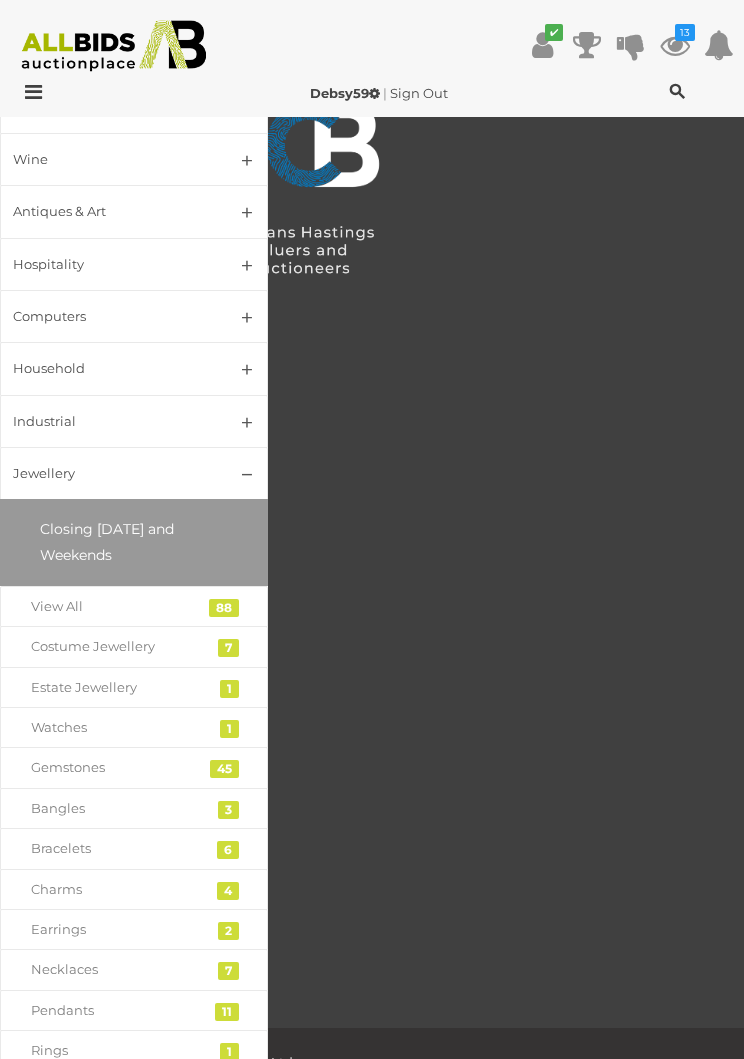 click on "View All" at bounding box center [119, 606] 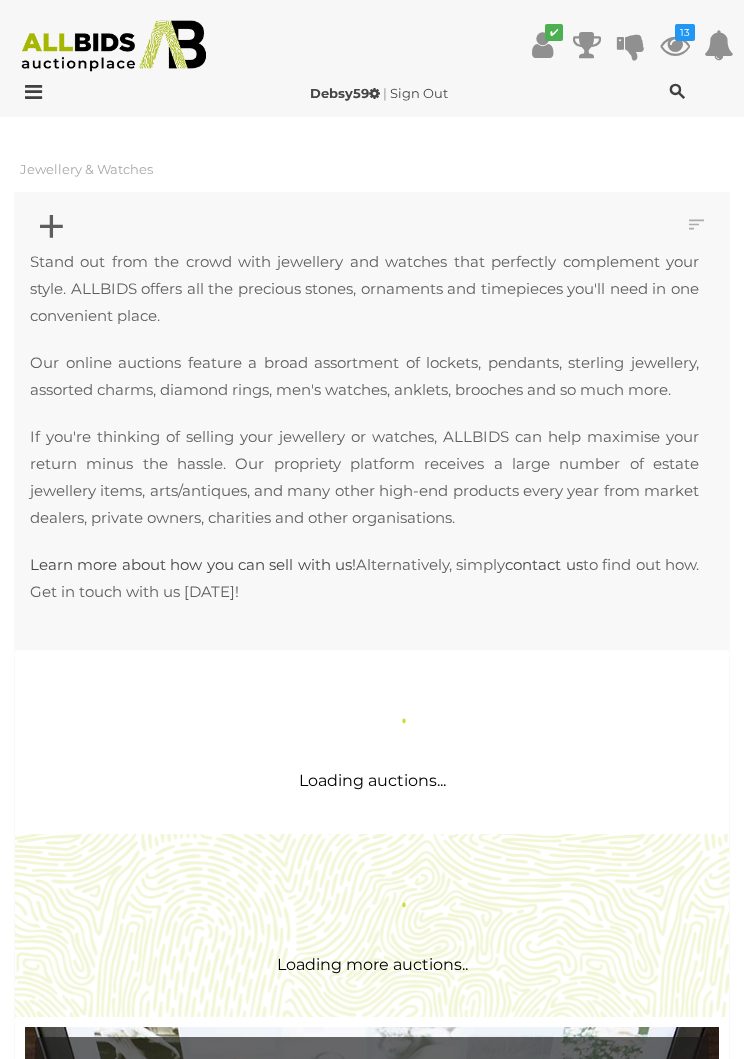 scroll, scrollTop: 0, scrollLeft: 0, axis: both 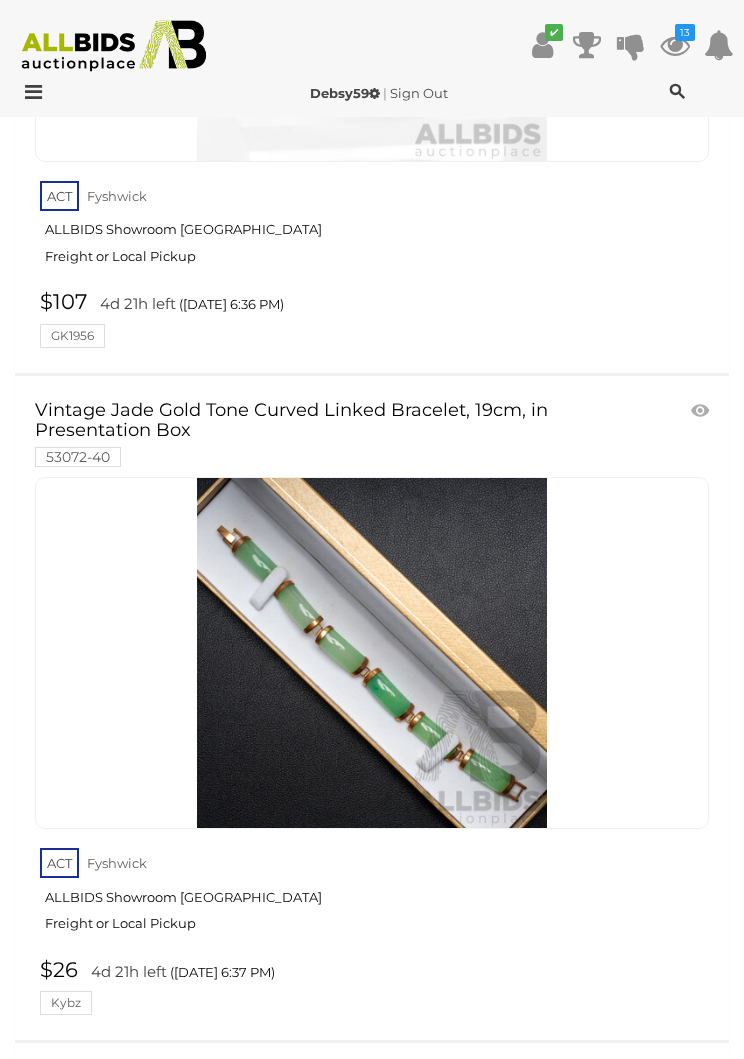 click at bounding box center (700, 411) 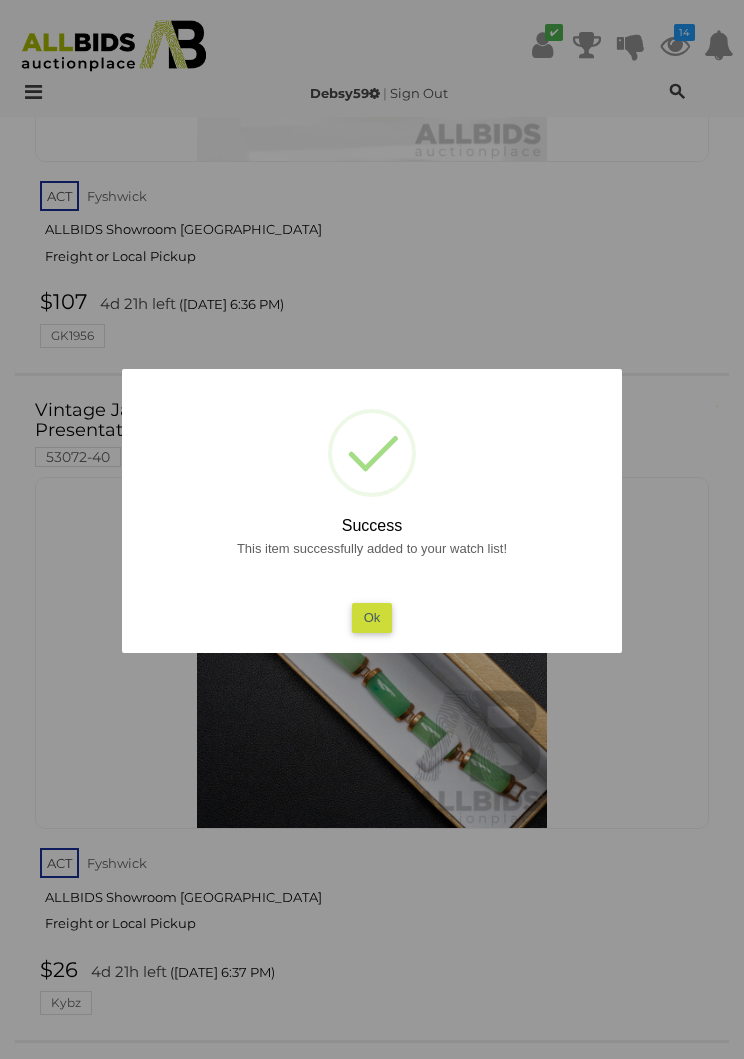 click on "Ok" at bounding box center (372, 617) 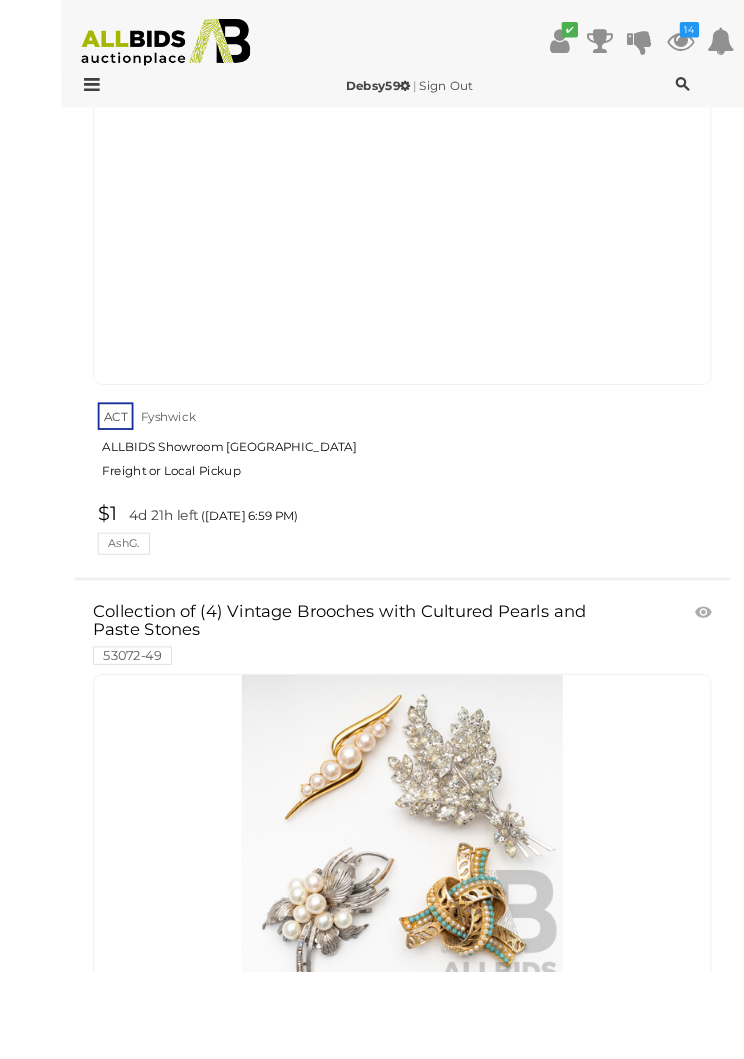 scroll, scrollTop: 15441, scrollLeft: 0, axis: vertical 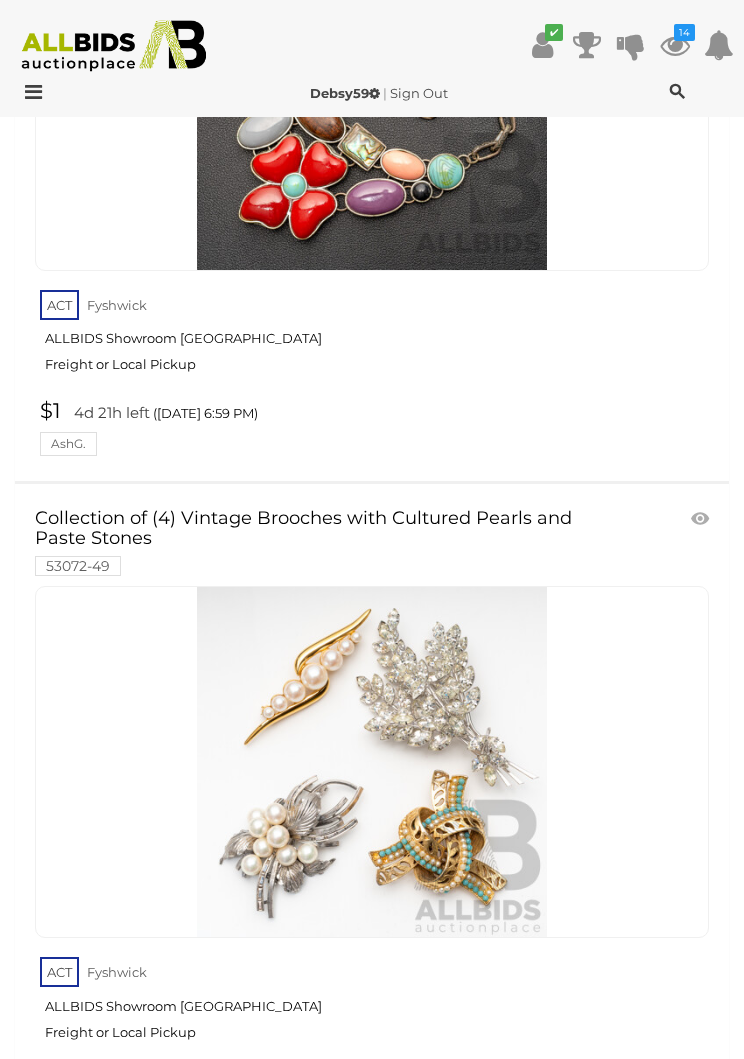 click at bounding box center [700, 519] 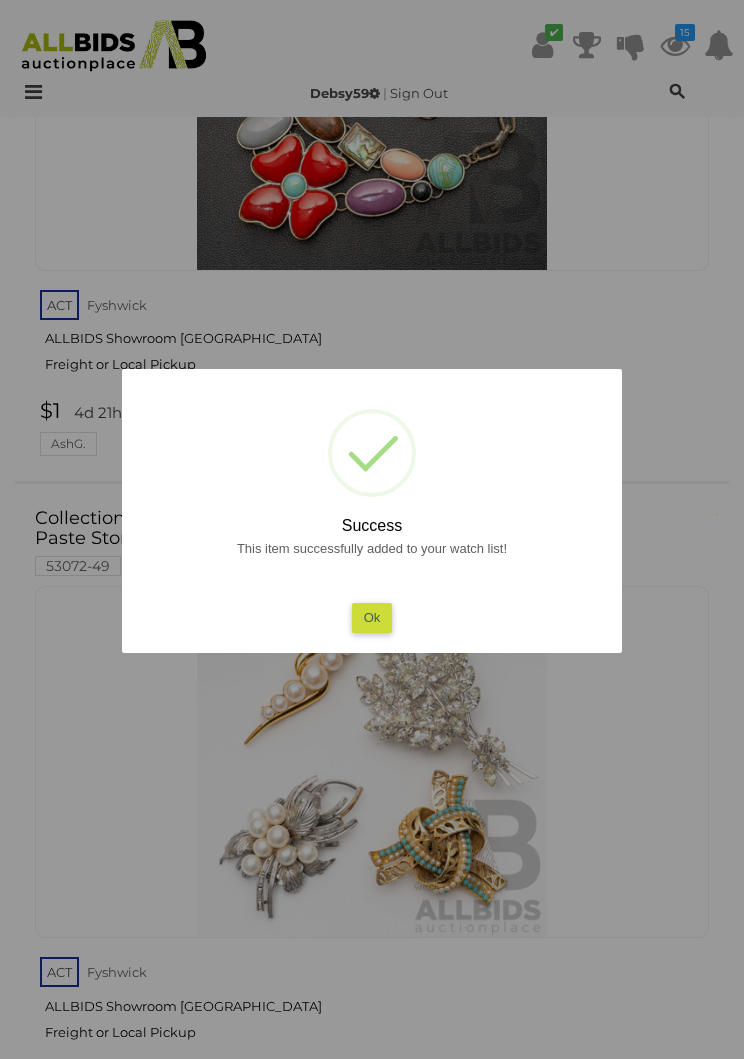 click on "Ok" at bounding box center [372, 617] 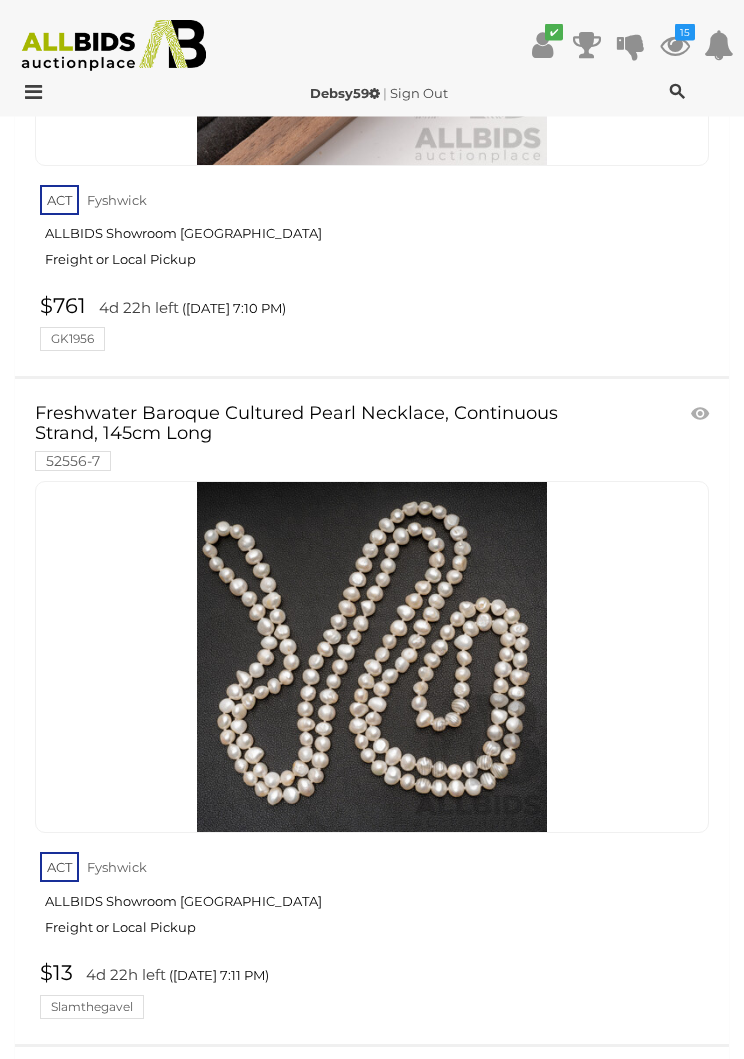 scroll, scrollTop: 22830, scrollLeft: 0, axis: vertical 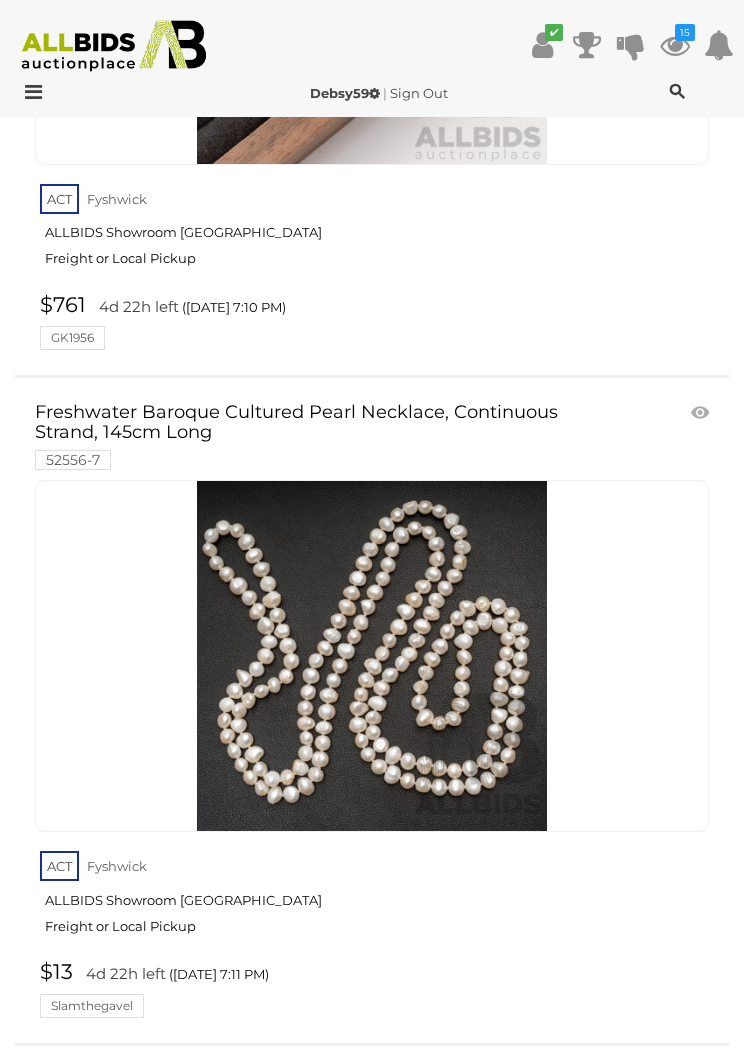 click on "Freshwater Baroque Cultured Pearl Necklace, Continuous Strand, 145cm Long
52556-7
ACT Fyshwick  $13 4d 22h left" at bounding box center [372, 710] 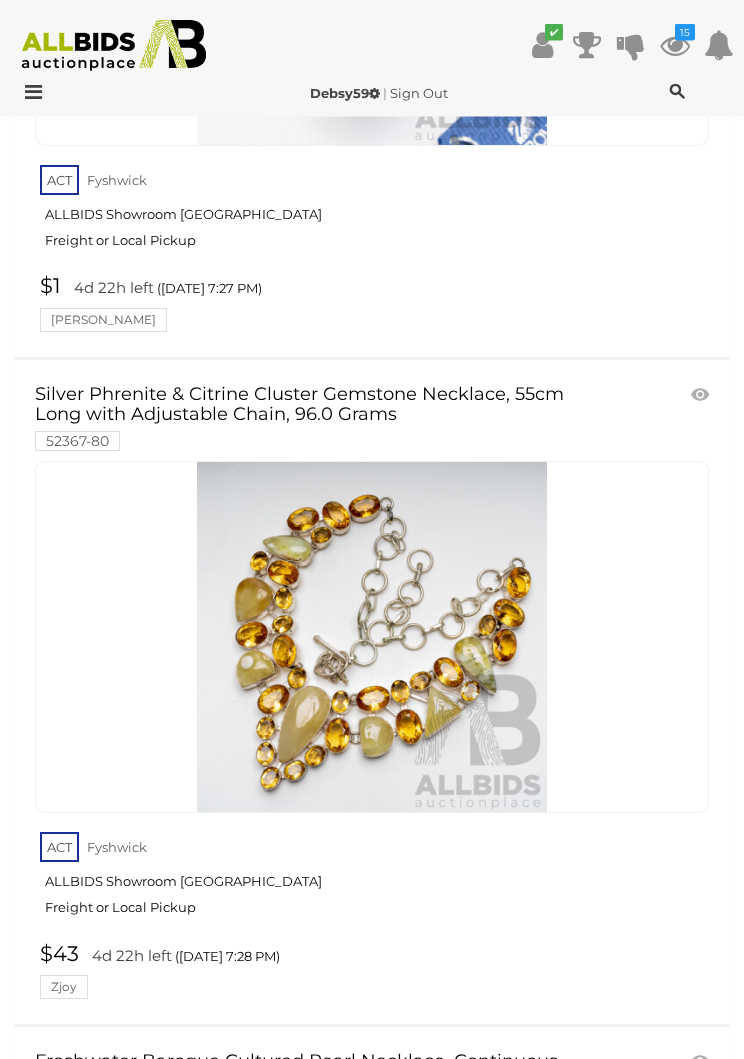 scroll, scrollTop: 32193, scrollLeft: 0, axis: vertical 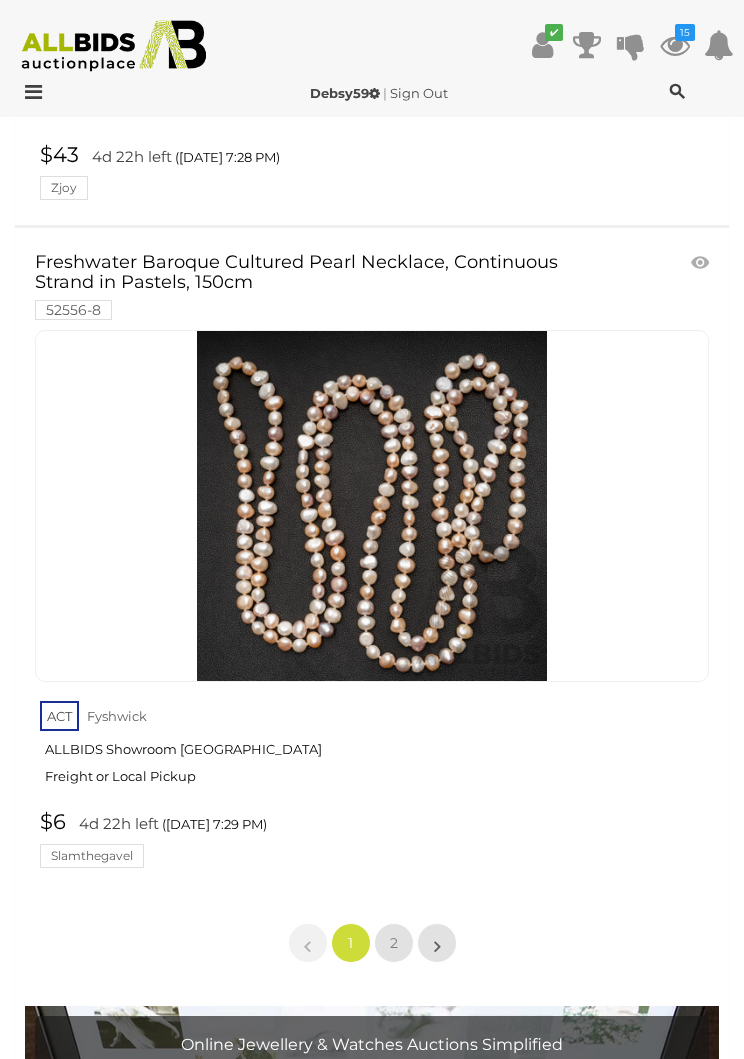 click on "»" at bounding box center [437, 943] 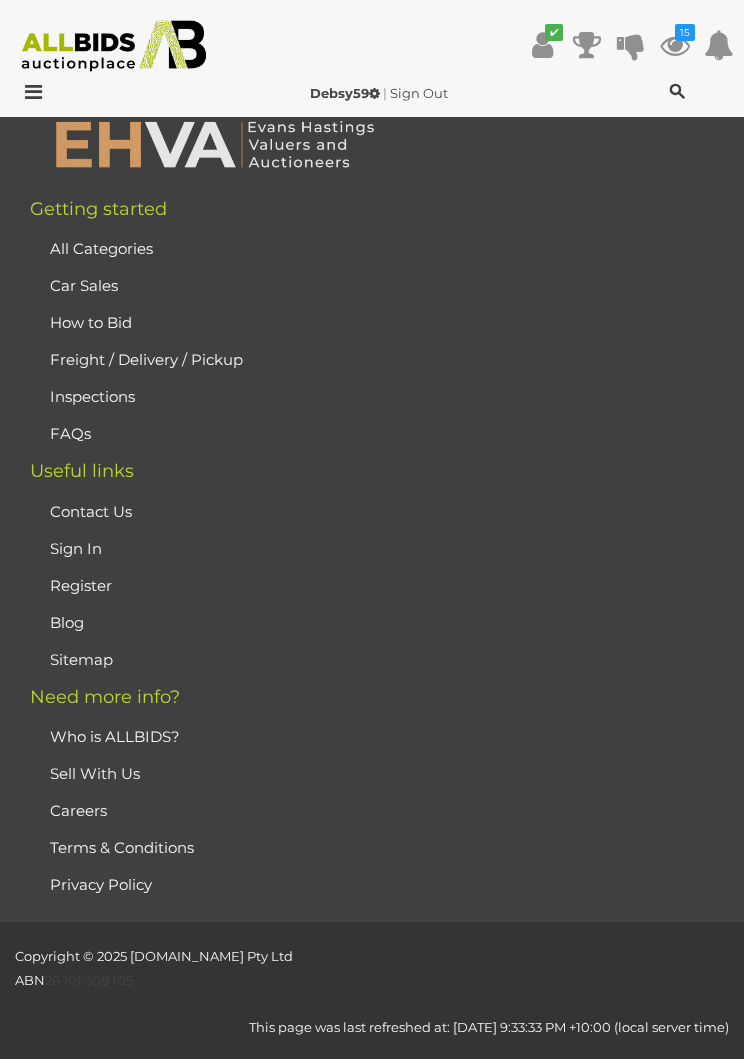 scroll, scrollTop: 449, scrollLeft: 0, axis: vertical 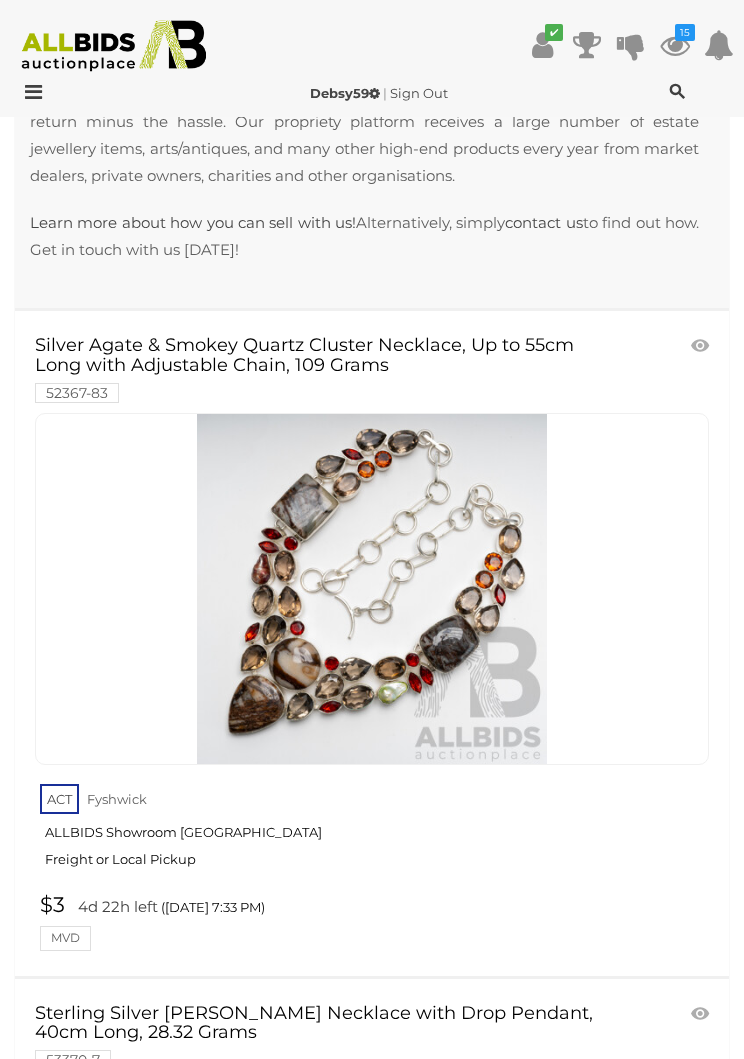 click at bounding box center [700, 346] 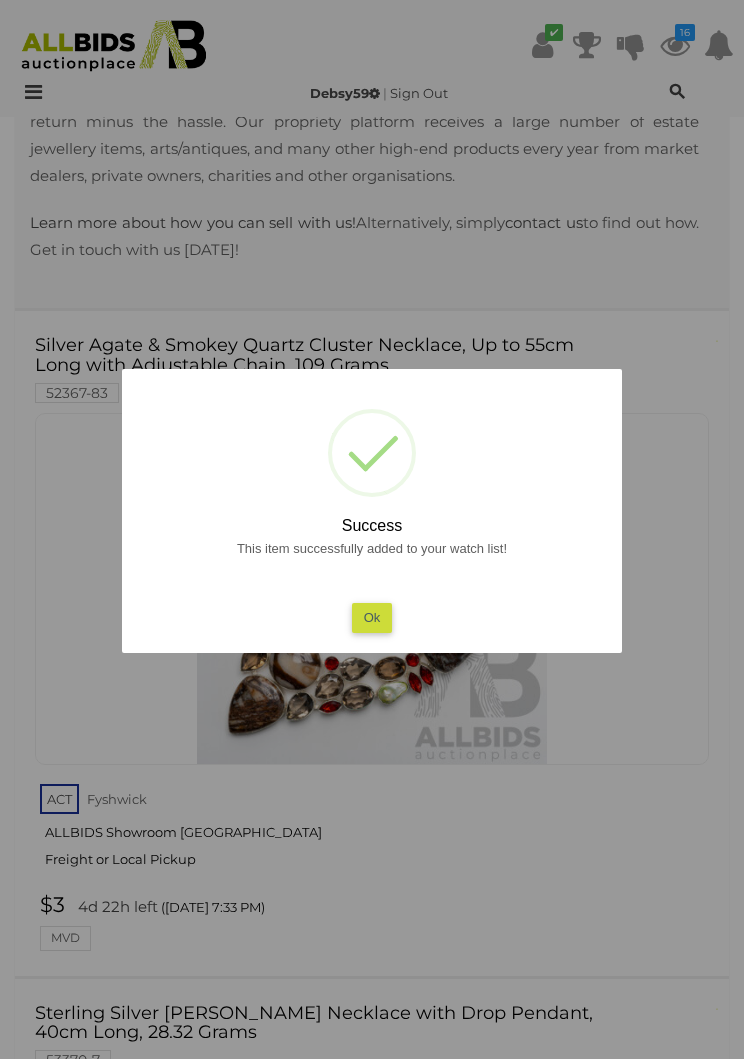 click on "Ok" at bounding box center (372, 617) 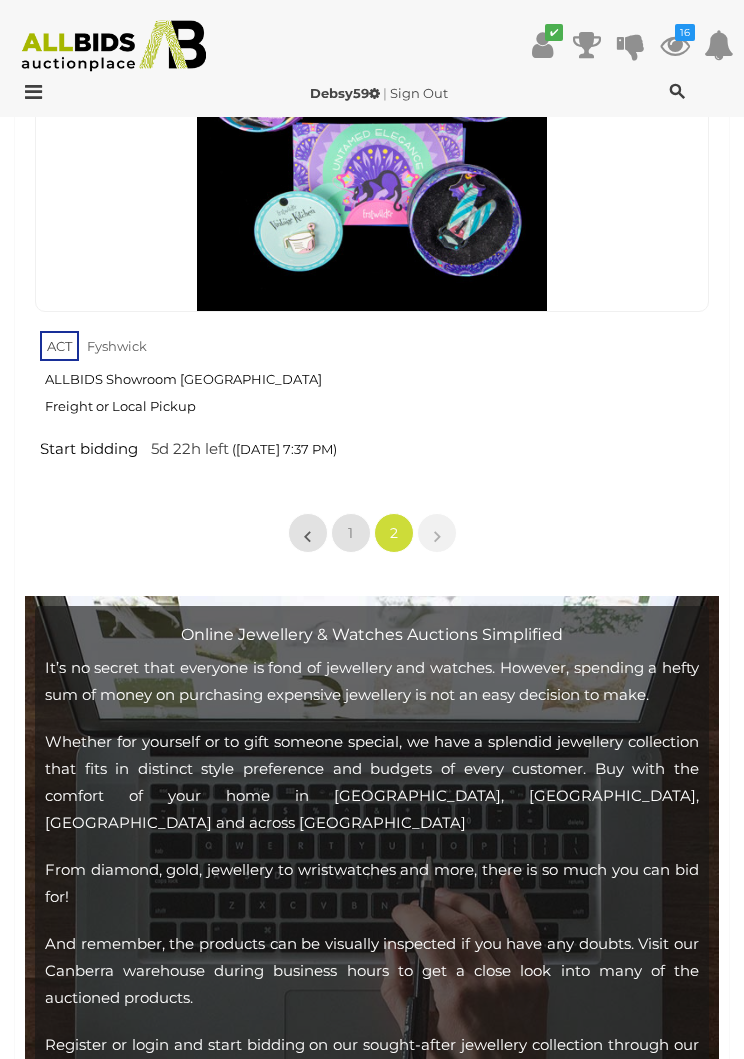 scroll, scrollTop: 10124, scrollLeft: 0, axis: vertical 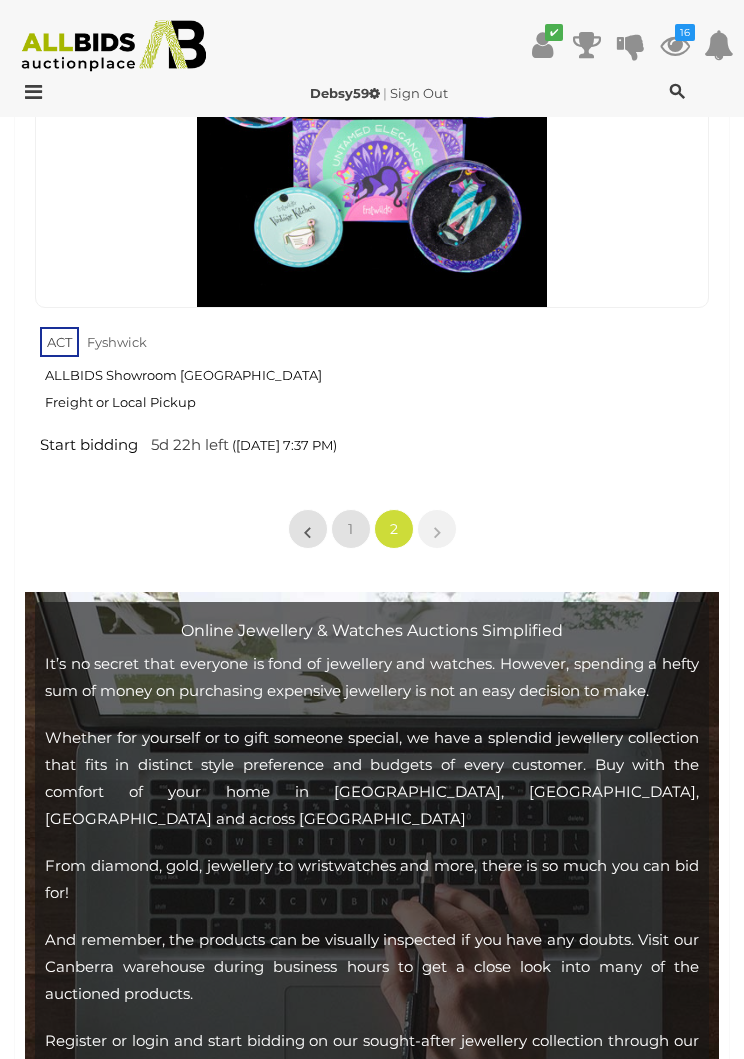 click at bounding box center [113, 46] 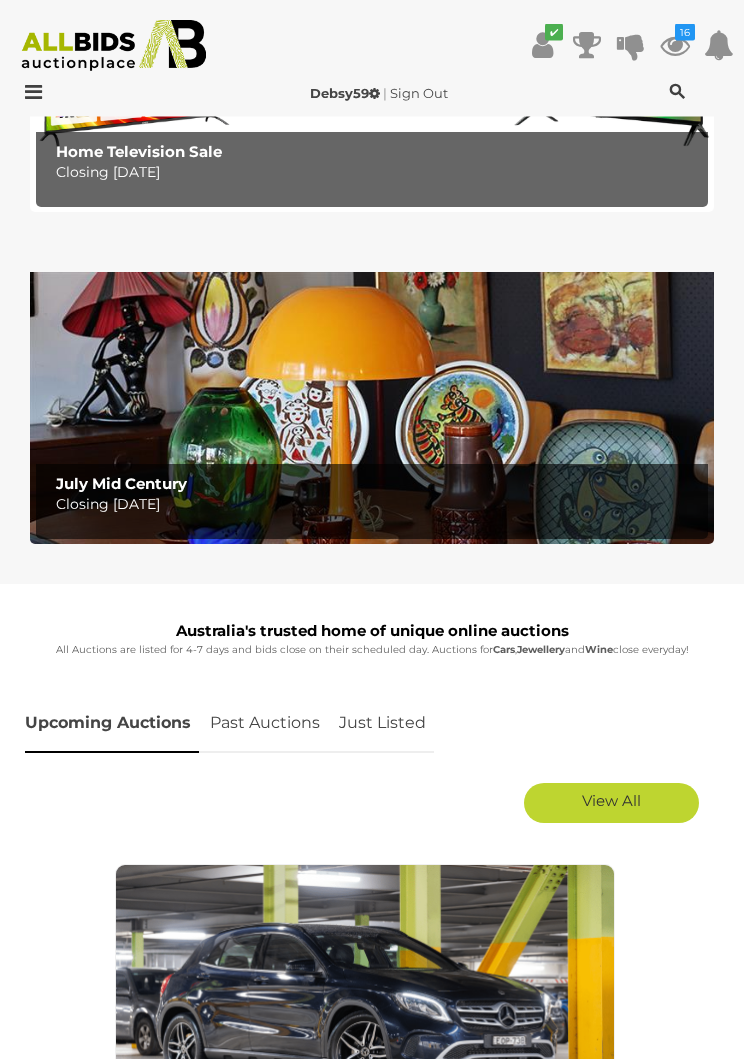 scroll, scrollTop: 1571, scrollLeft: 0, axis: vertical 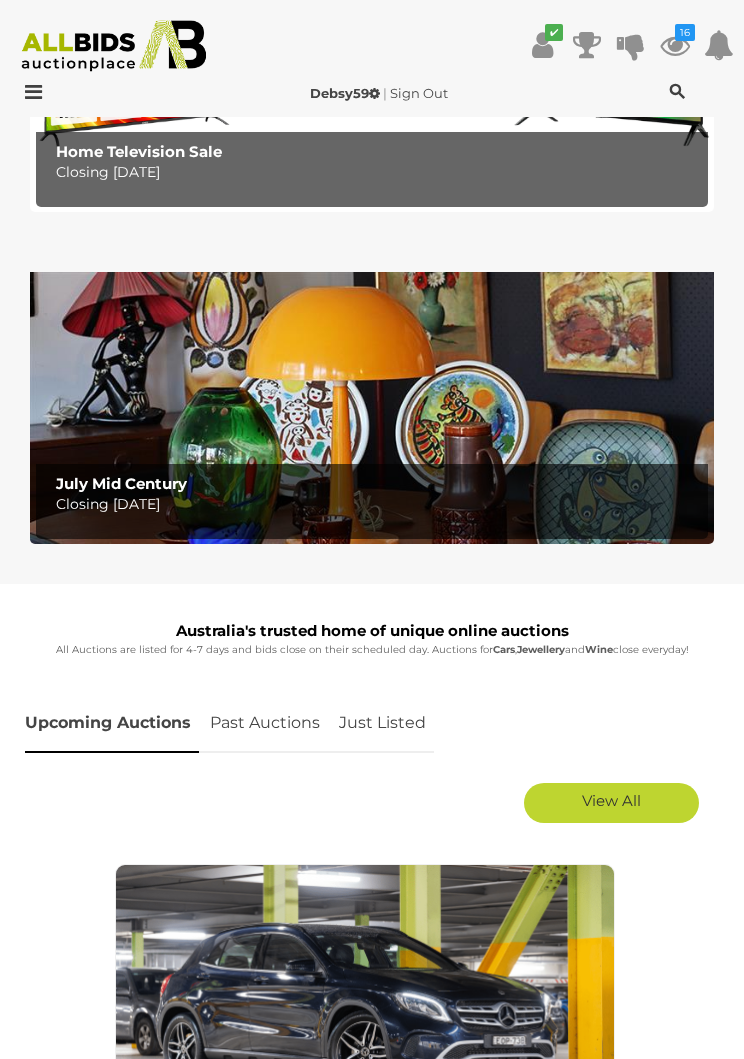 click at bounding box center [113, 46] 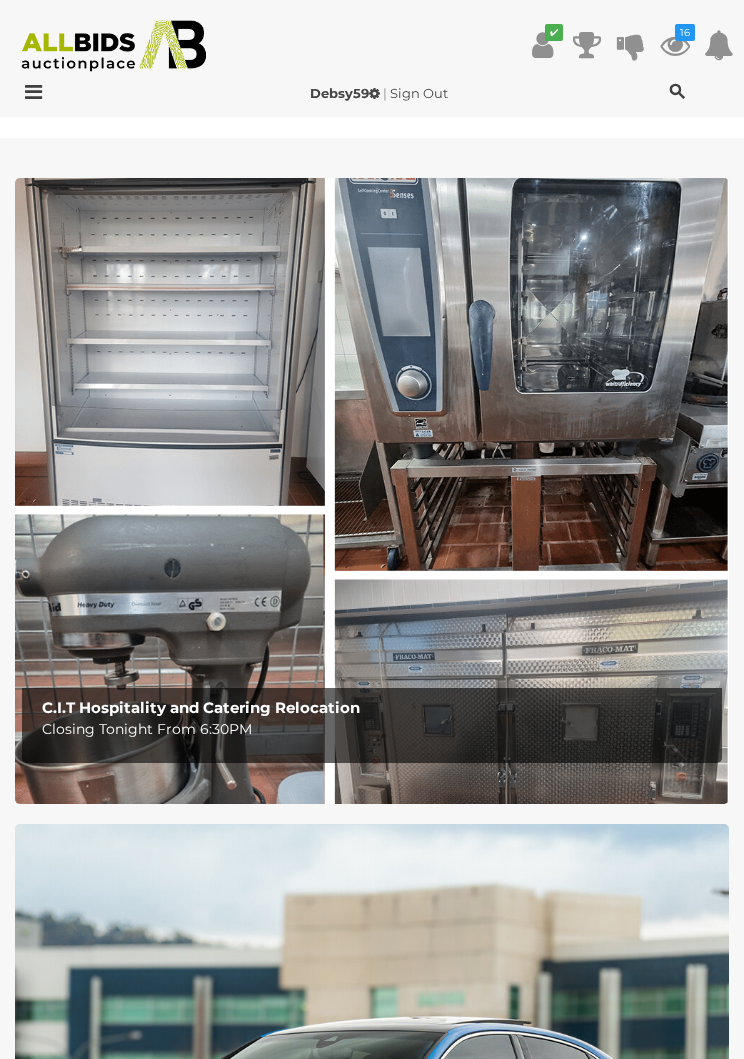 scroll, scrollTop: 0, scrollLeft: 0, axis: both 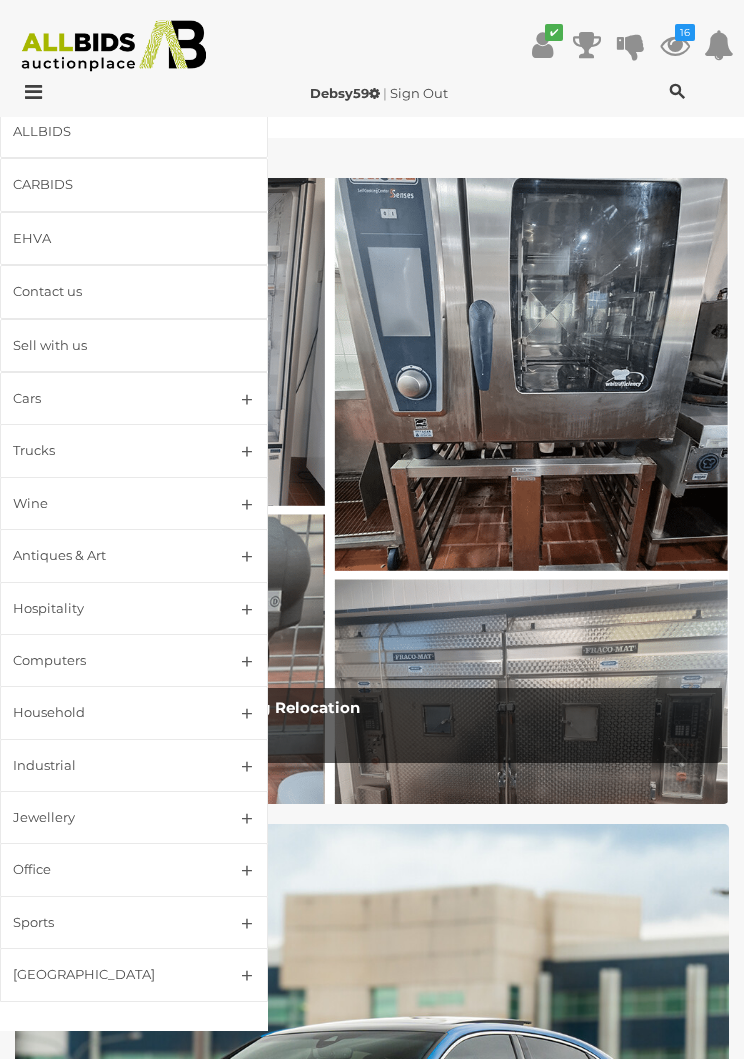 click on "Antiques & Art" at bounding box center [134, 555] 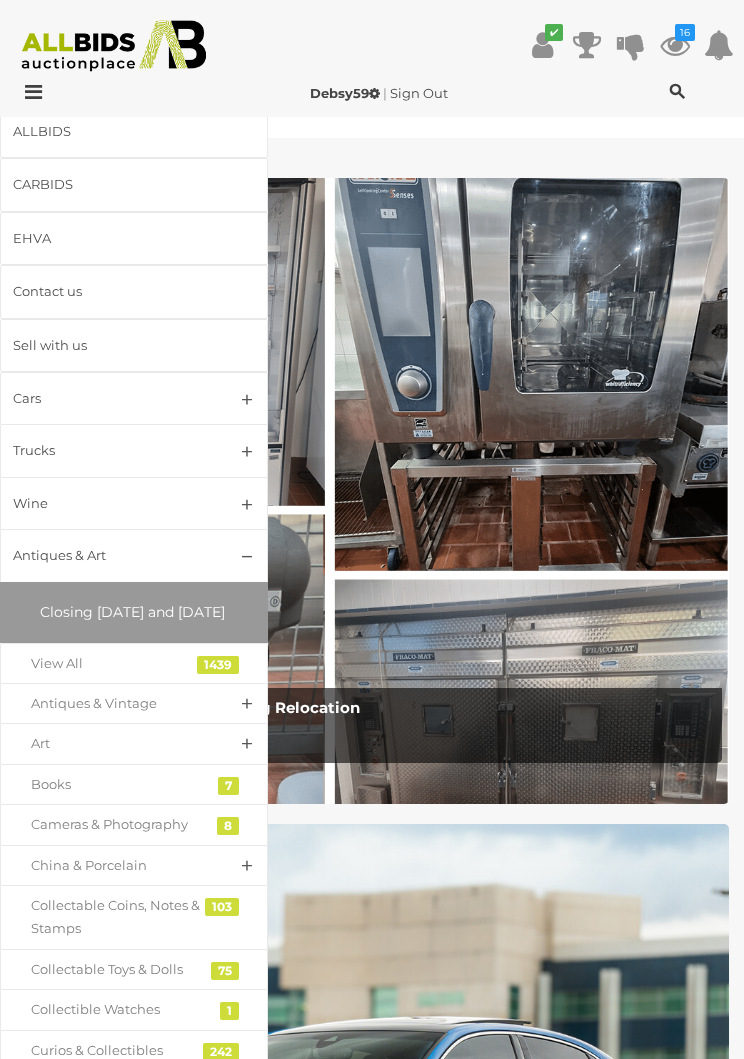 click on "View All" at bounding box center (119, 663) 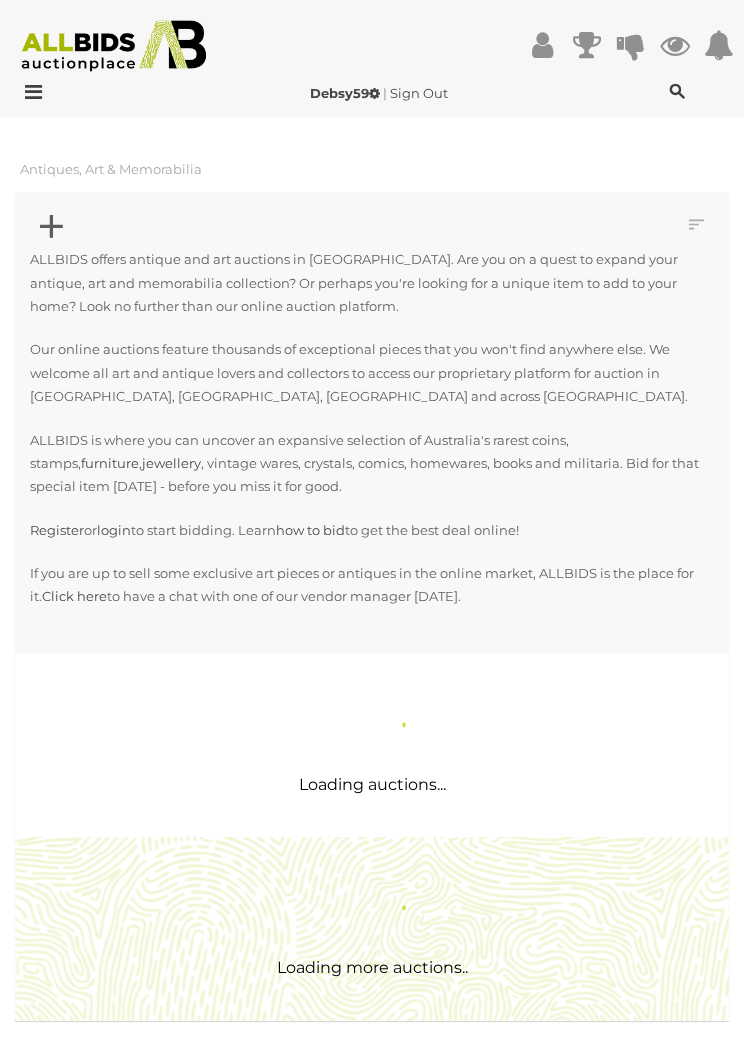 scroll, scrollTop: 0, scrollLeft: 0, axis: both 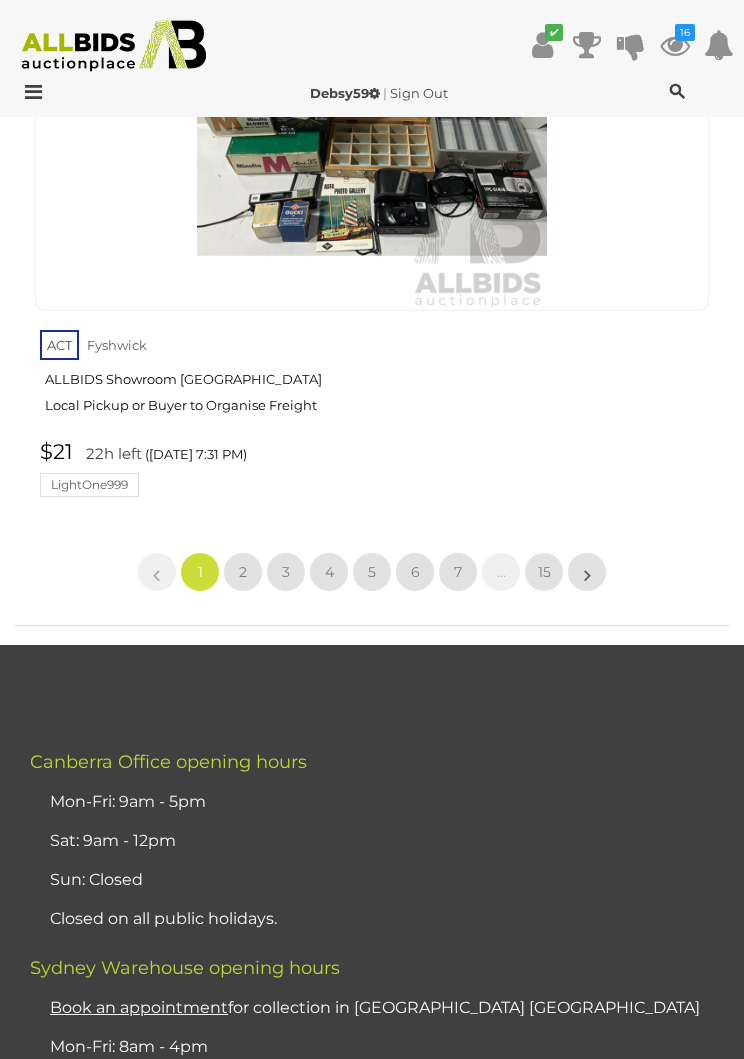 click on "15" at bounding box center (544, 572) 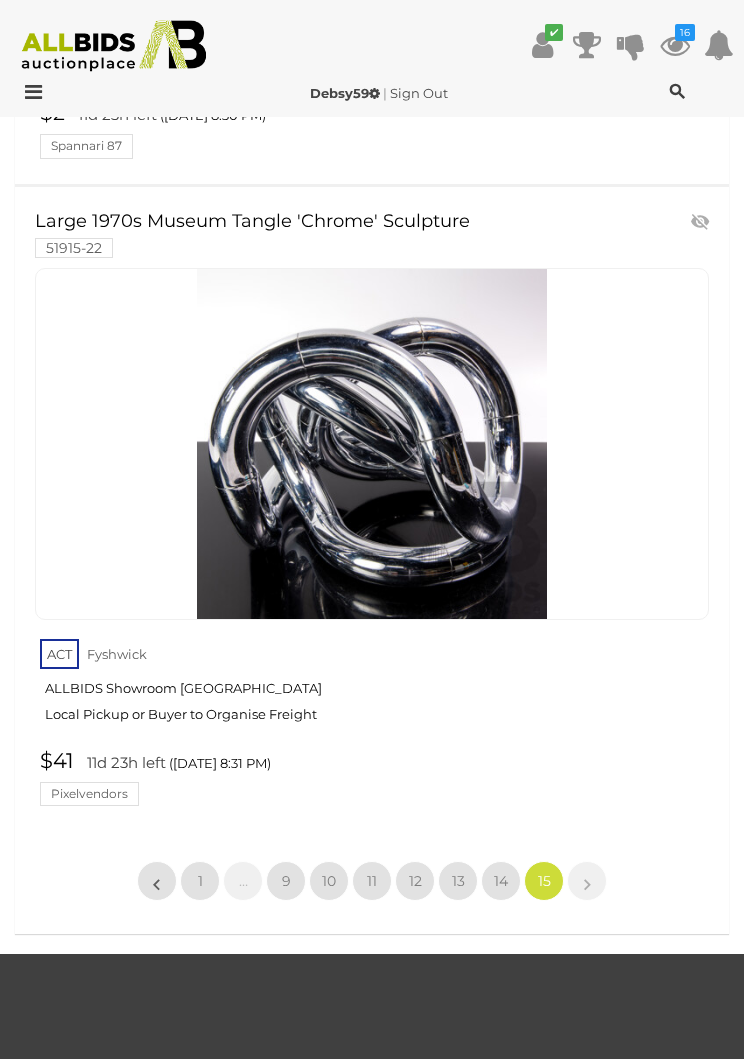 scroll, scrollTop: 22302, scrollLeft: 0, axis: vertical 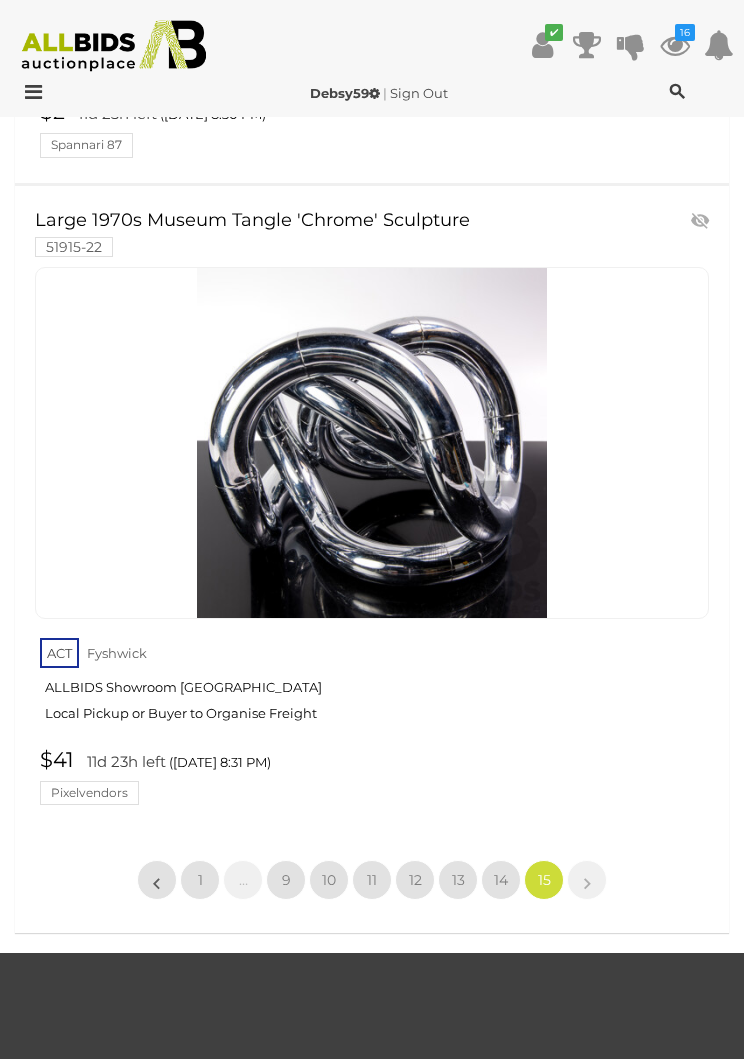 click on "11" at bounding box center (372, 880) 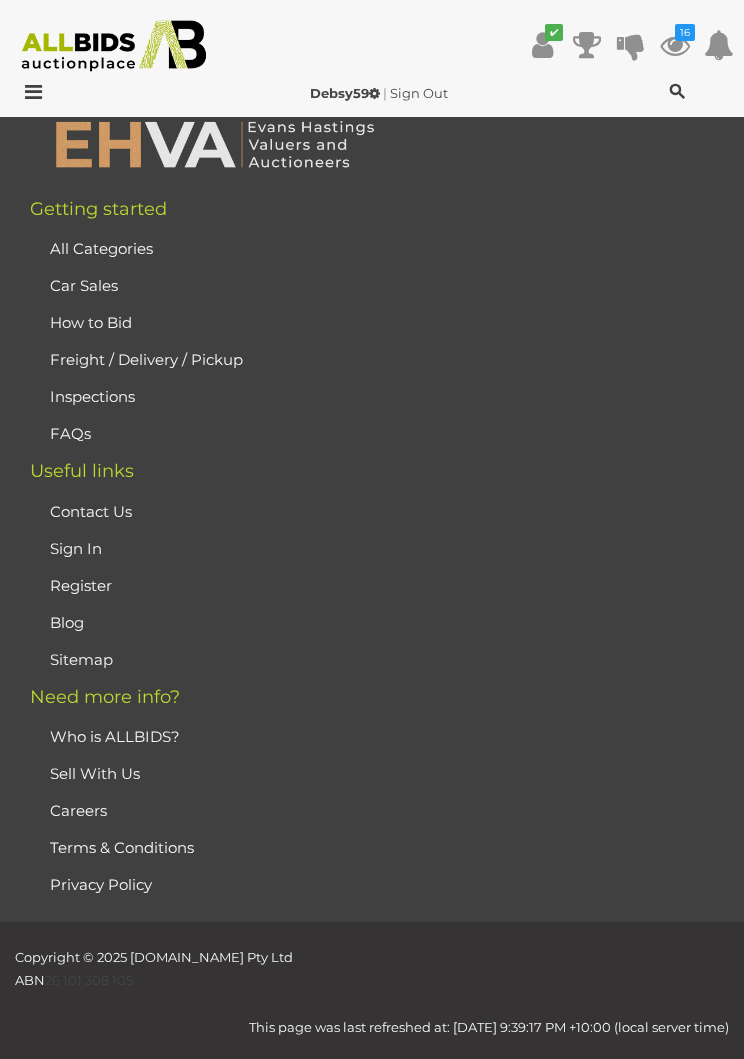 scroll, scrollTop: 448, scrollLeft: 0, axis: vertical 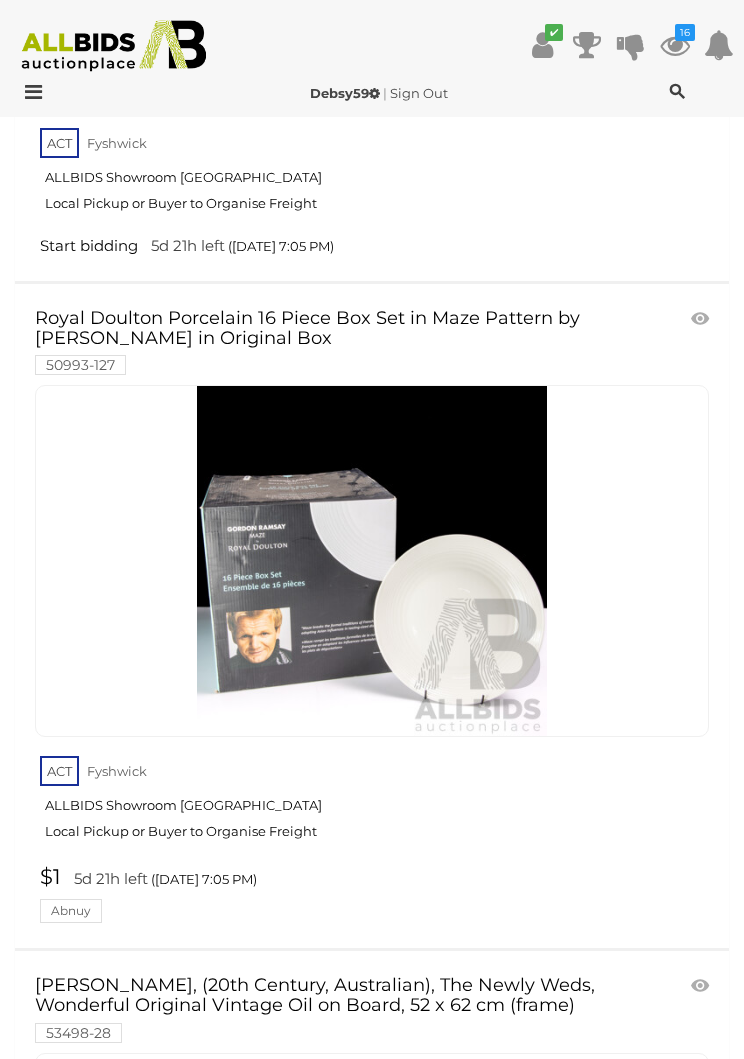 click on "Royal Doulton Porcelain 16 Piece Box Set in Maze Pattern by Gordon Ramsey in Original Box
50993-127" at bounding box center [318, 341] 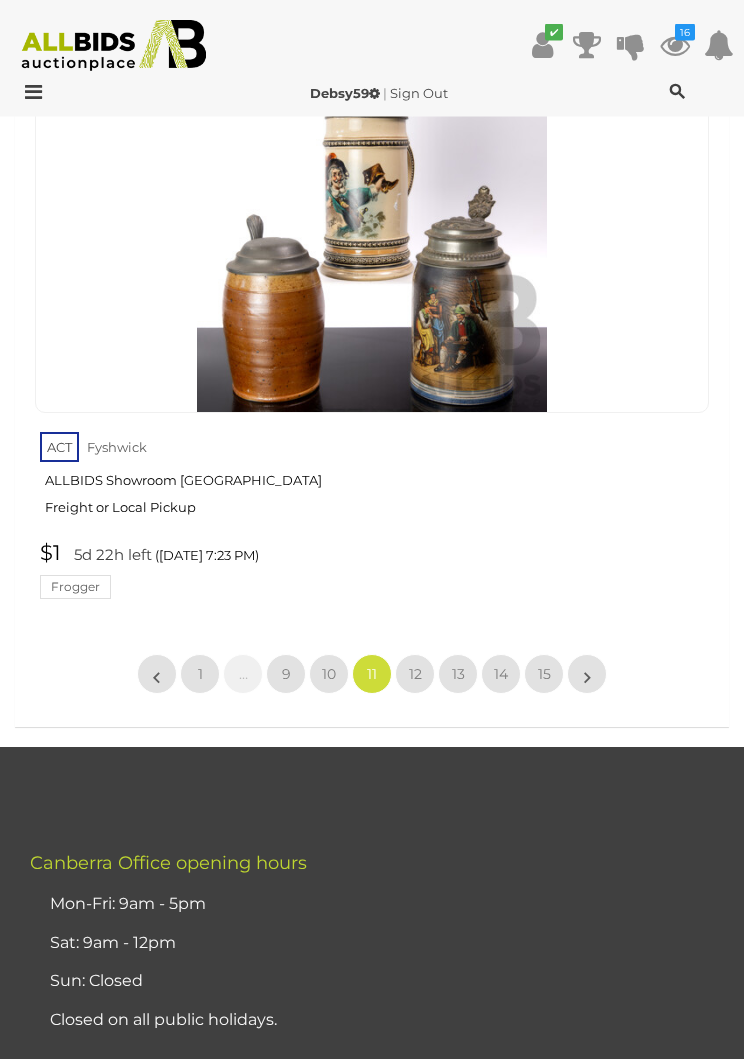 scroll, scrollTop: 32382, scrollLeft: 0, axis: vertical 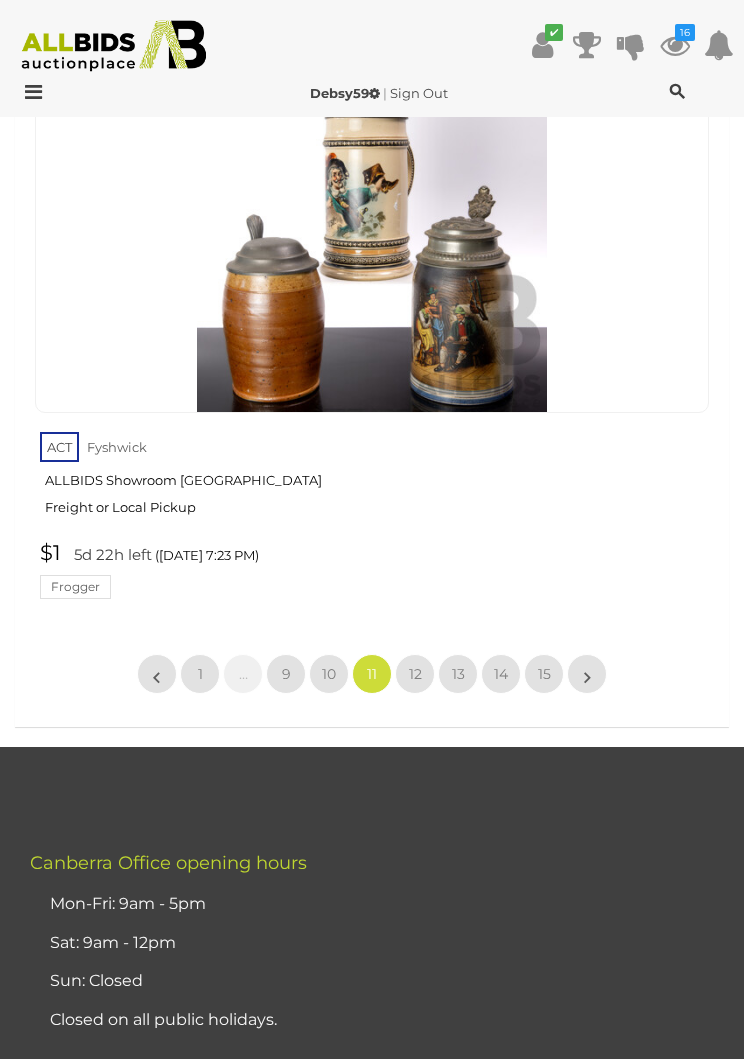 click on "10" at bounding box center (329, 674) 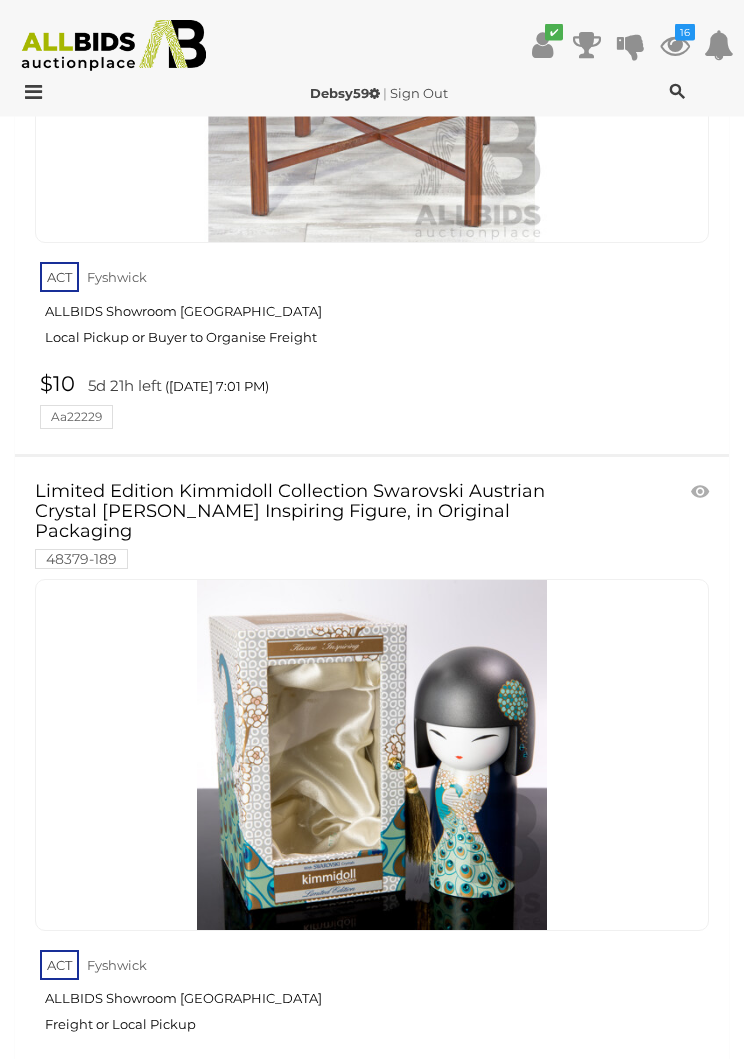 scroll, scrollTop: 28669, scrollLeft: 0, axis: vertical 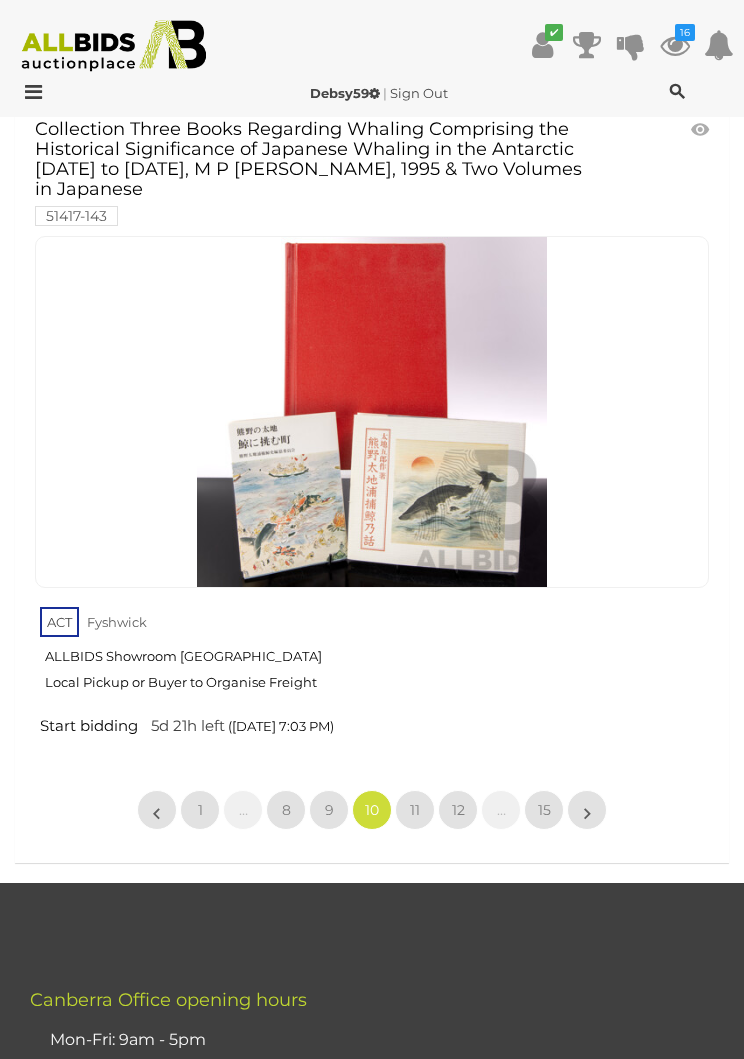 click on "9" at bounding box center [329, 810] 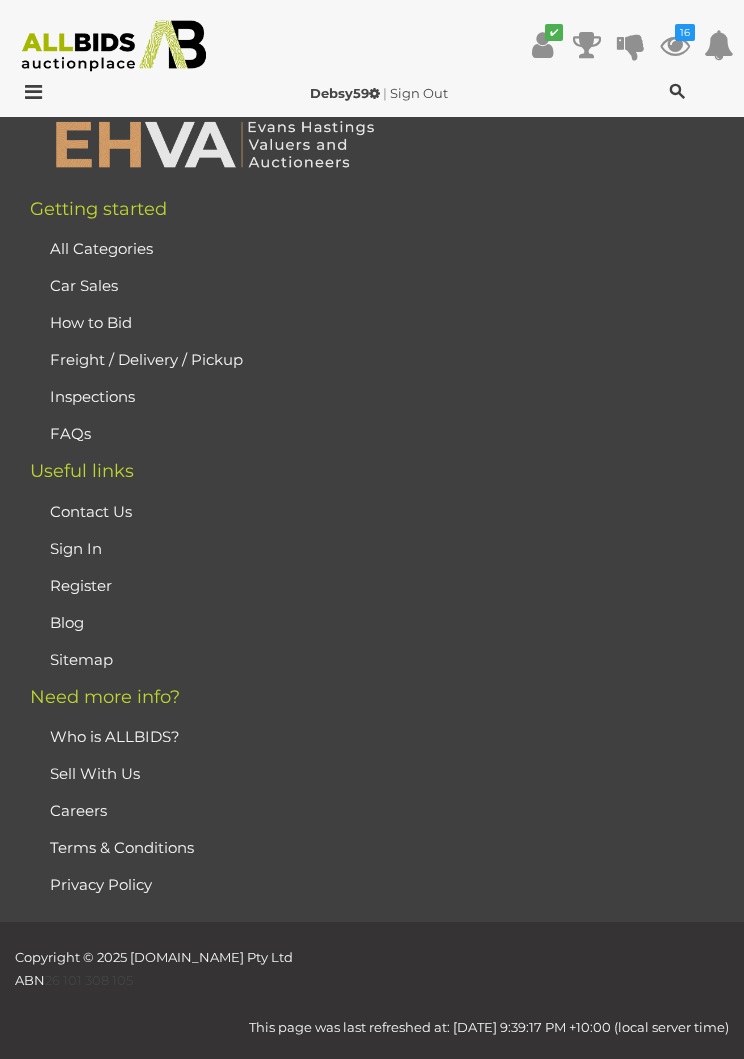 scroll, scrollTop: 448, scrollLeft: 0, axis: vertical 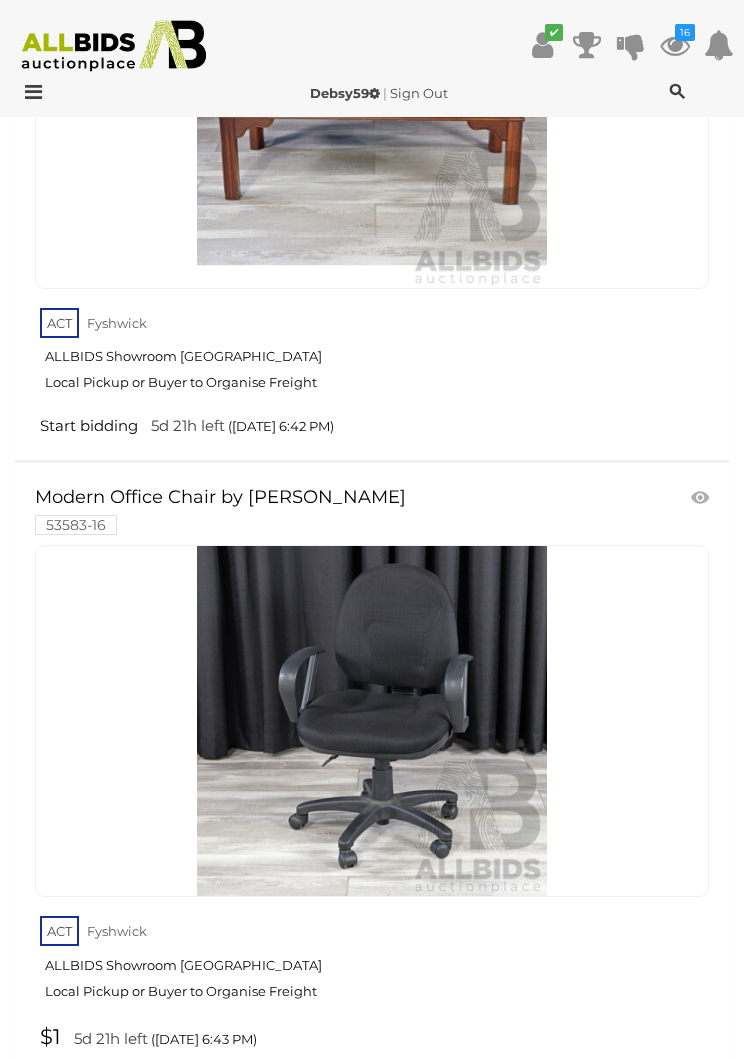 click on "8" at bounding box center [329, 1158] 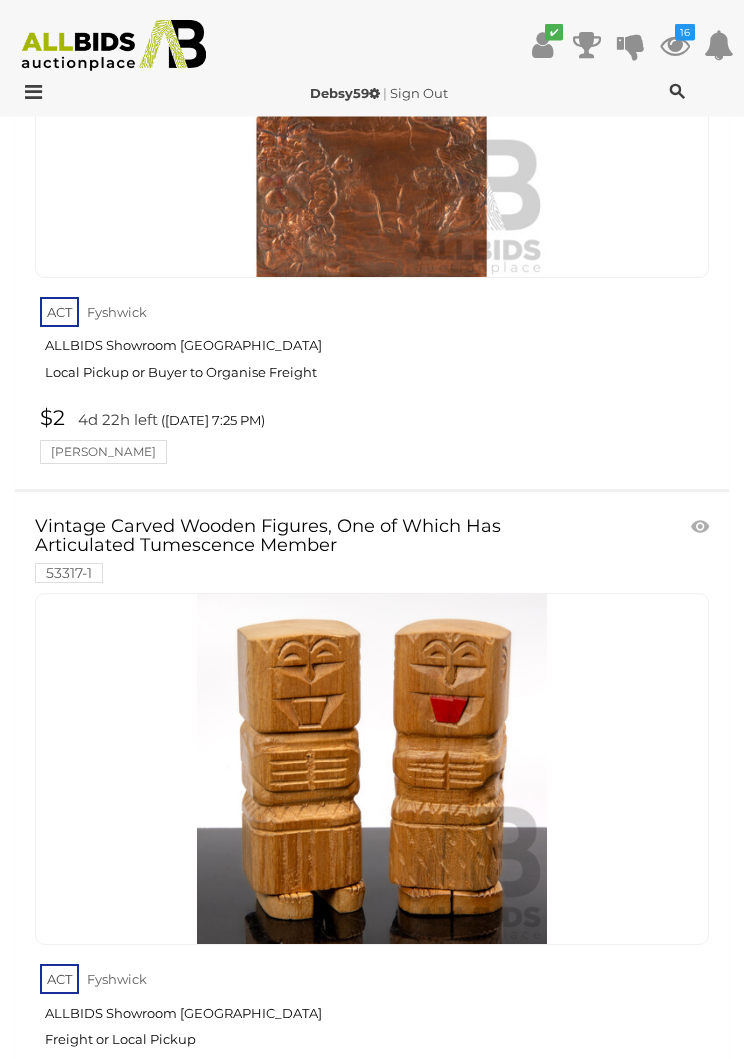 scroll, scrollTop: 32225, scrollLeft: 0, axis: vertical 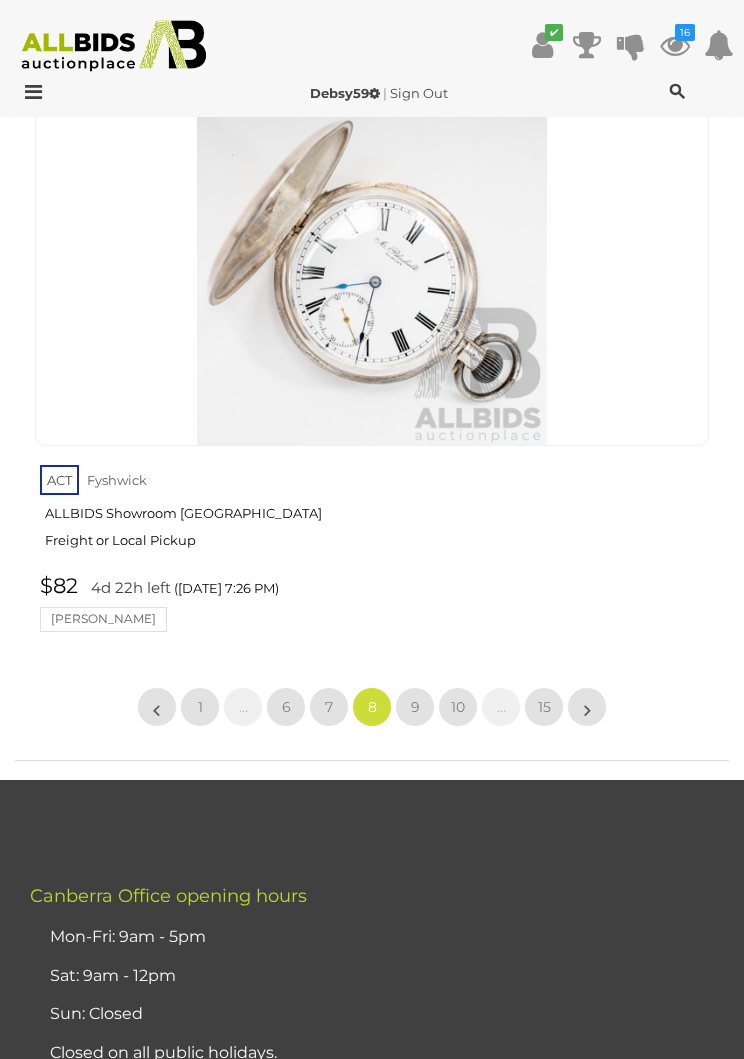 click on "7" at bounding box center [329, 707] 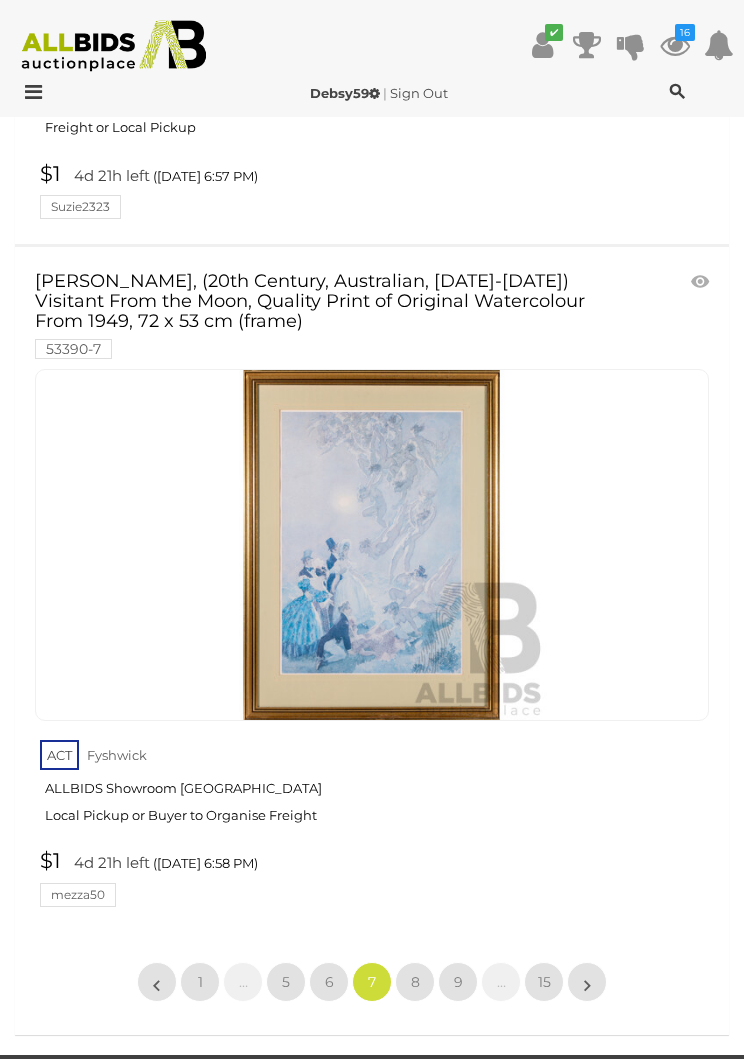 scroll, scrollTop: 33214, scrollLeft: 0, axis: vertical 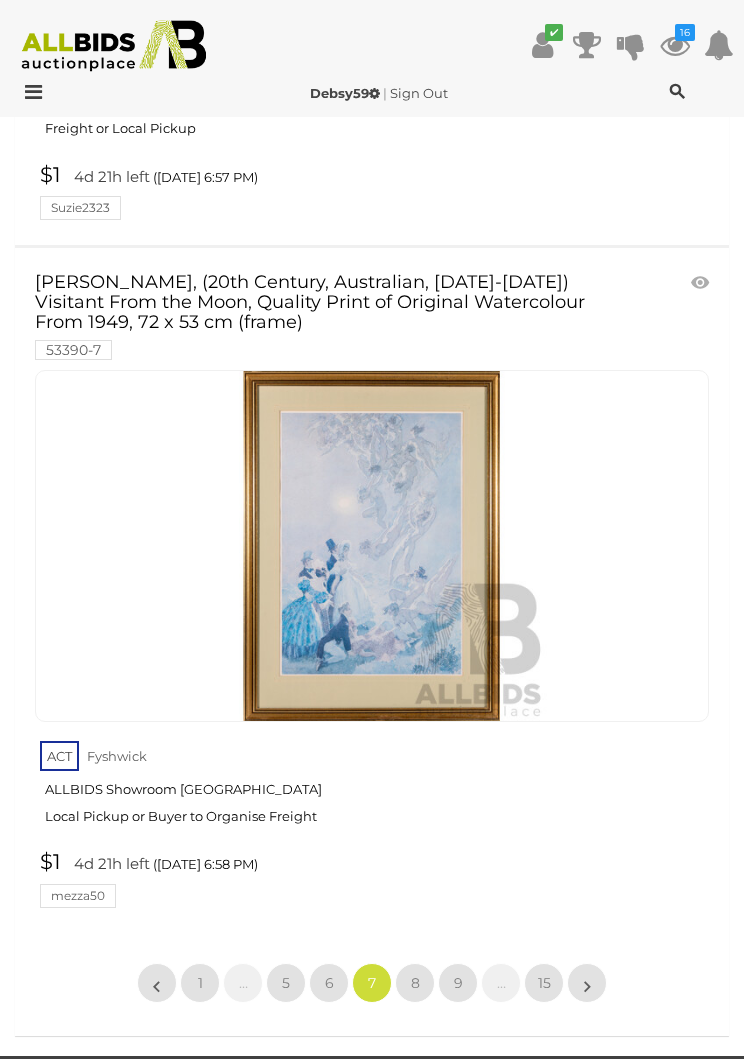 click on "6" at bounding box center [329, 983] 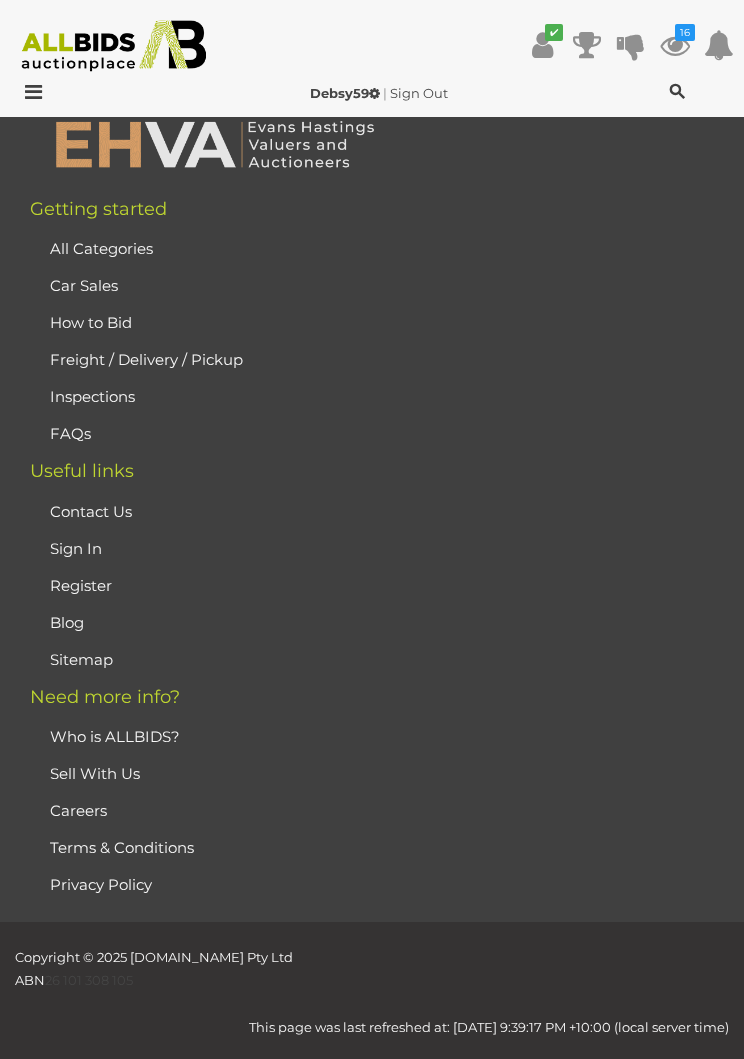 scroll, scrollTop: 448, scrollLeft: 0, axis: vertical 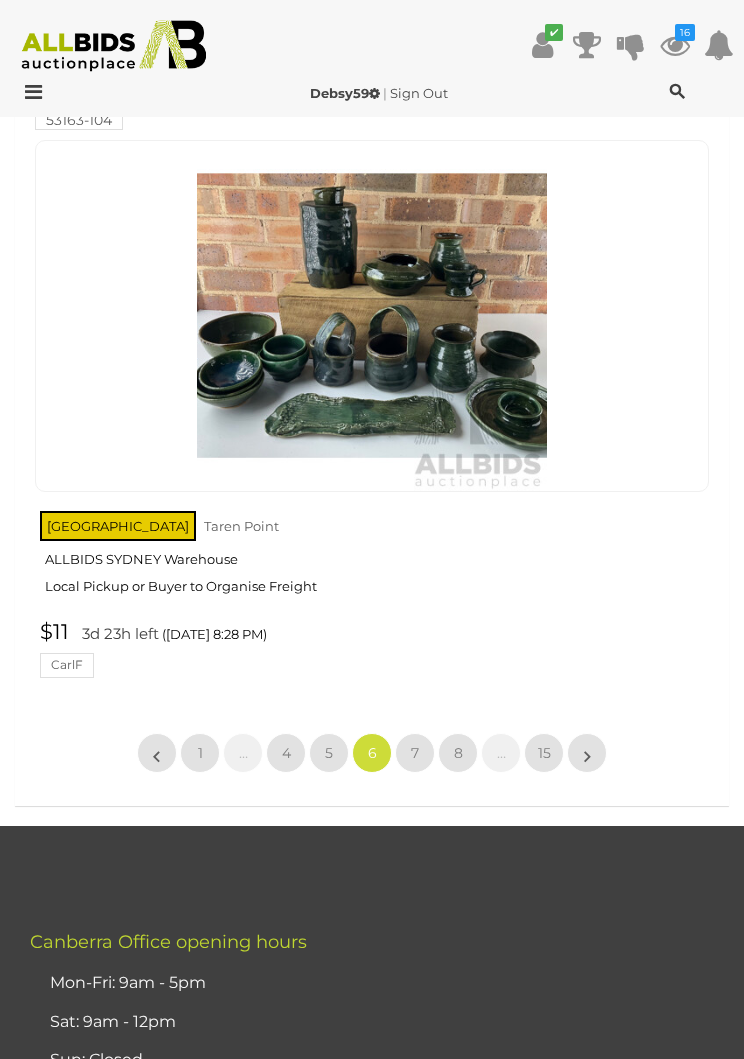 click on "…" at bounding box center (501, 753) 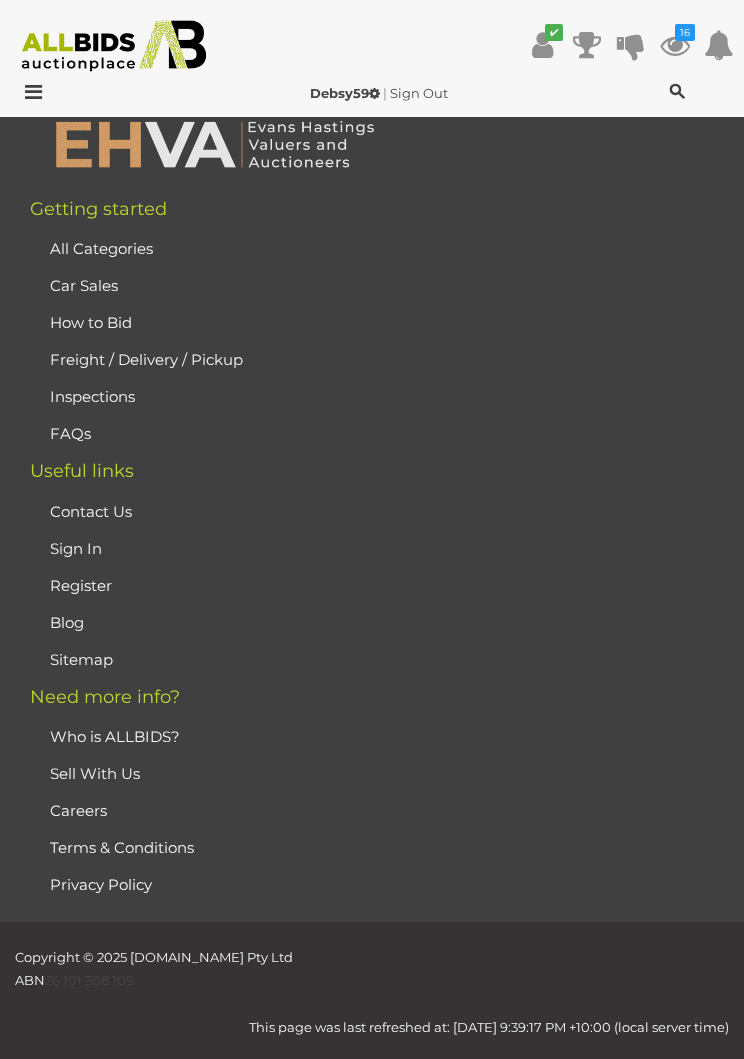 scroll, scrollTop: 448, scrollLeft: 0, axis: vertical 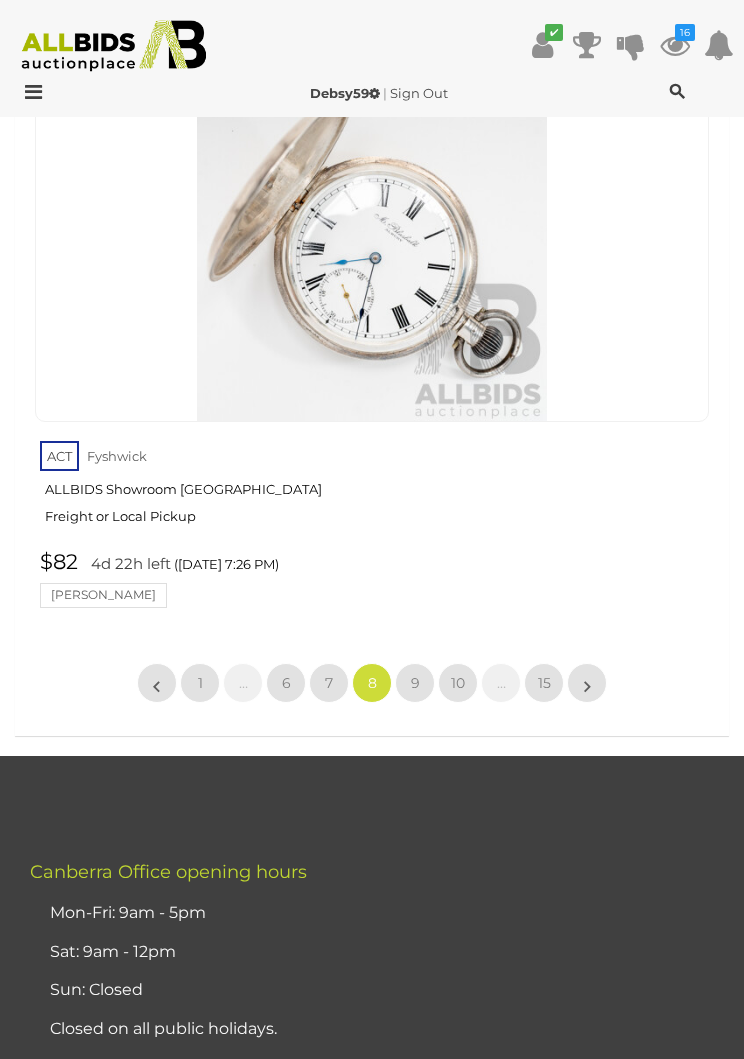 click on "10" at bounding box center (458, 683) 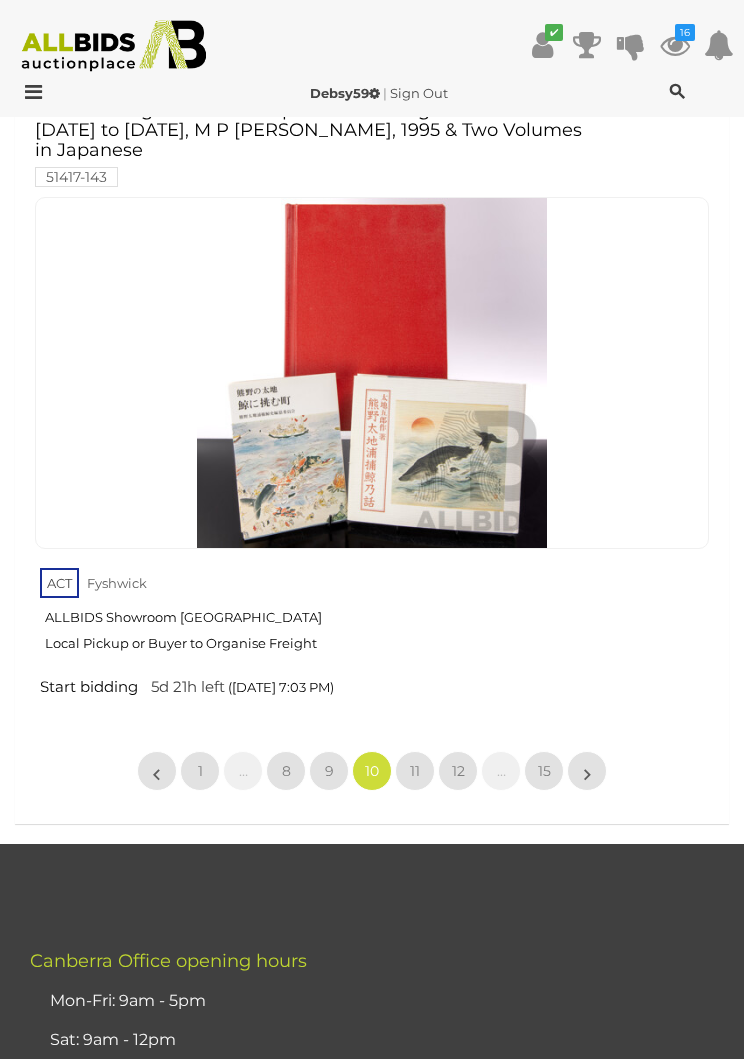 scroll, scrollTop: 32321, scrollLeft: 0, axis: vertical 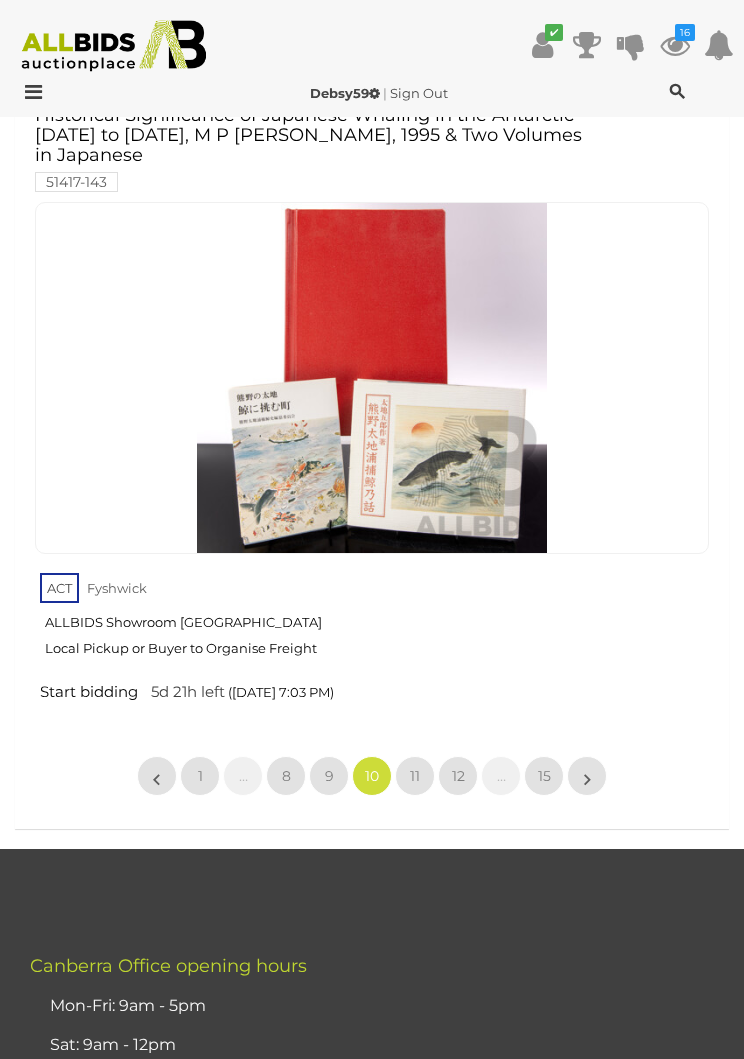 click on "12" at bounding box center [458, 776] 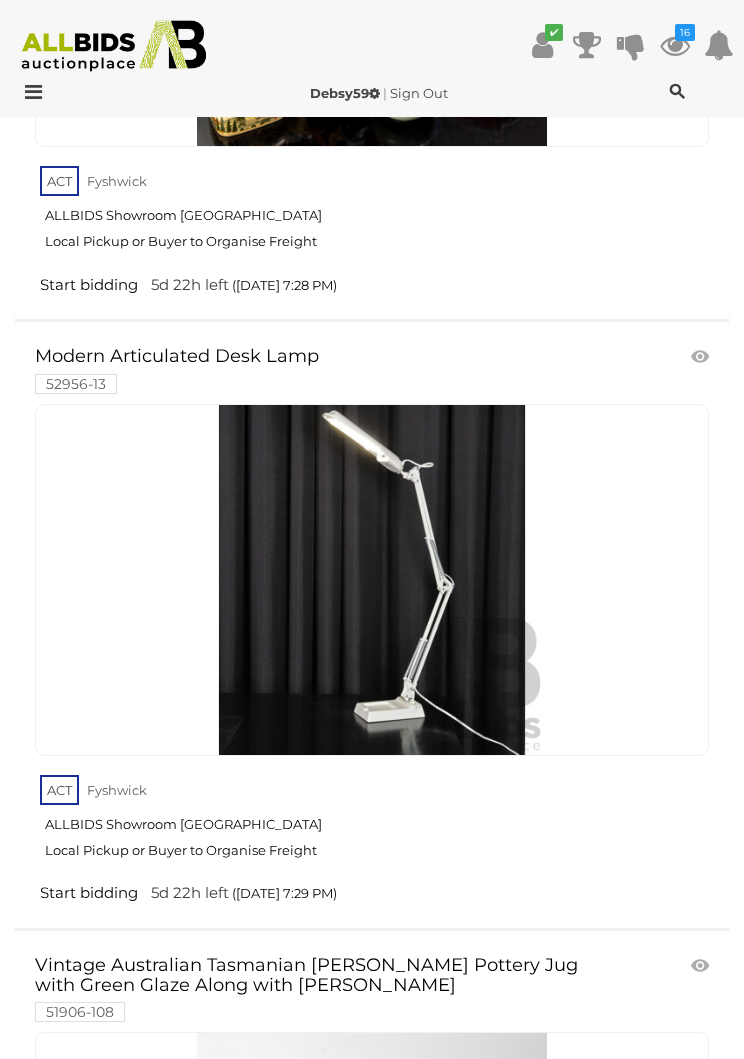 scroll, scrollTop: 8542, scrollLeft: 0, axis: vertical 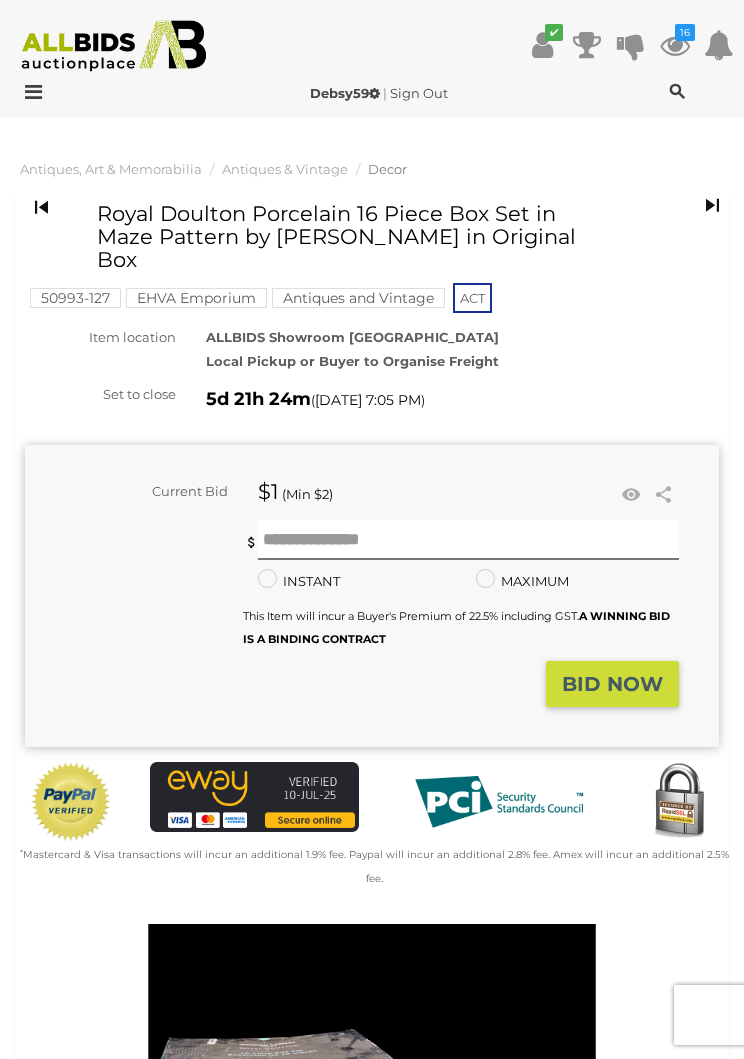 click at bounding box center (631, 495) 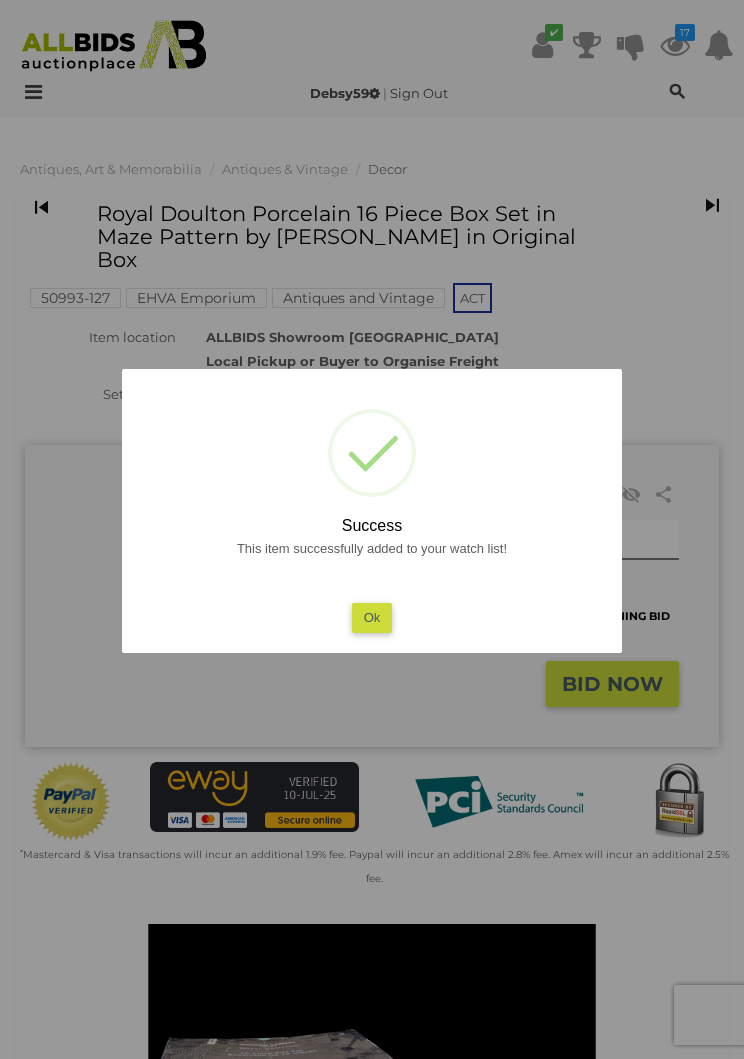 click on "Ok" at bounding box center (372, 617) 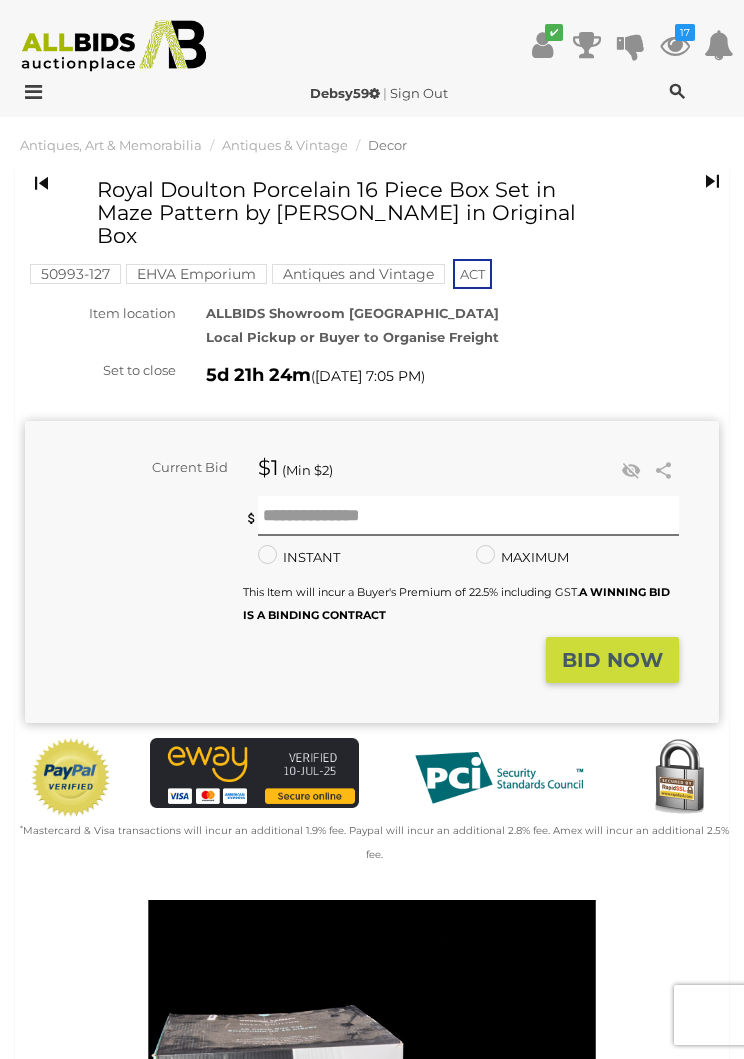 scroll, scrollTop: 0, scrollLeft: 0, axis: both 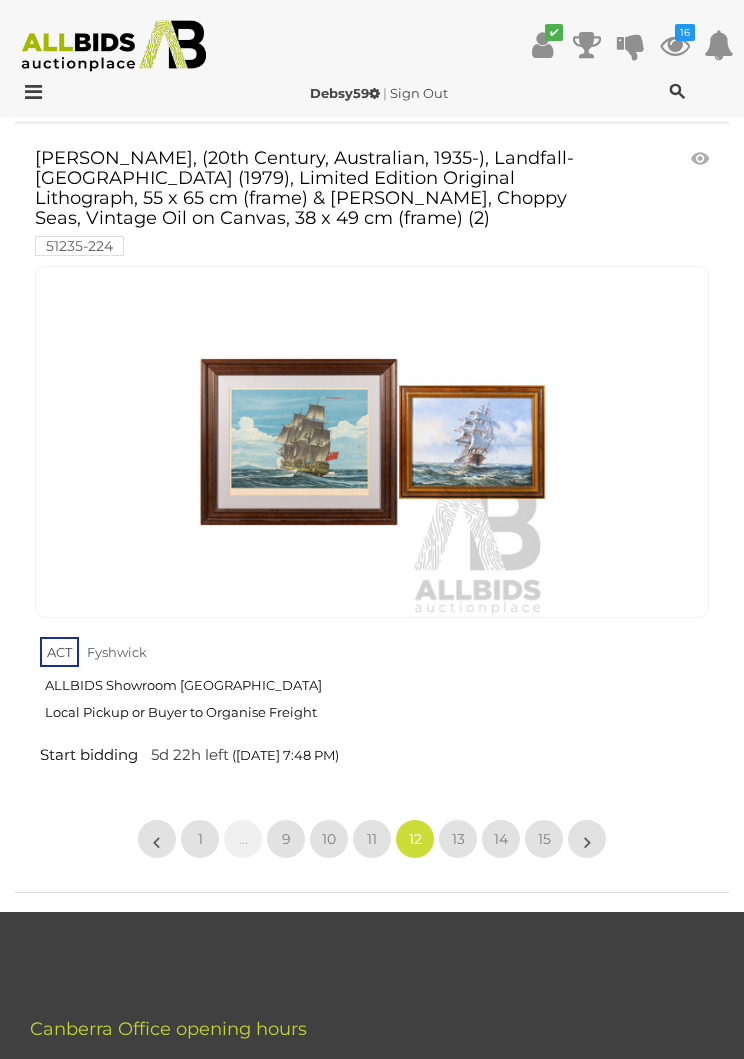 click on "13" at bounding box center [458, 839] 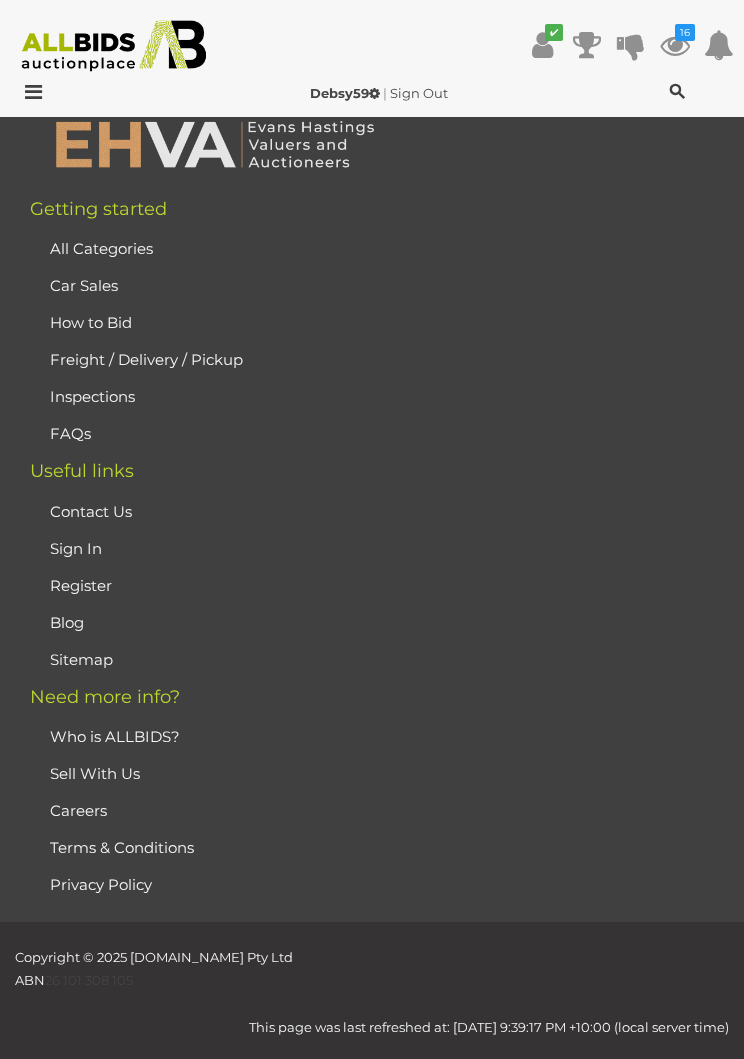 scroll, scrollTop: 448, scrollLeft: 0, axis: vertical 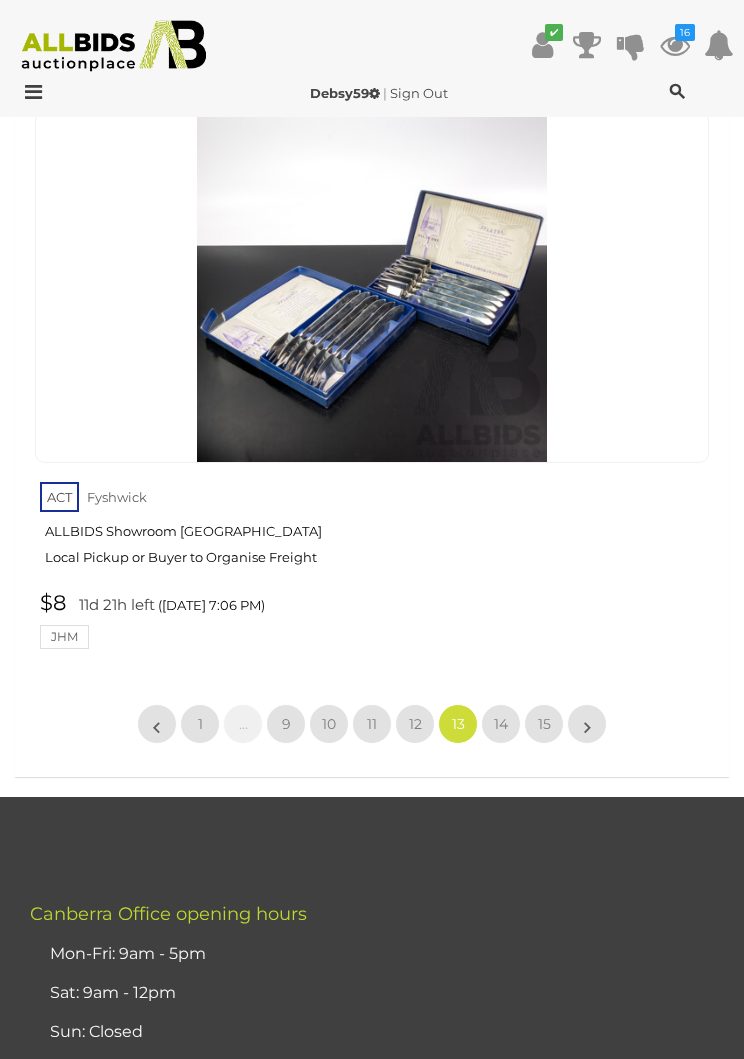 click on "15" at bounding box center (544, 724) 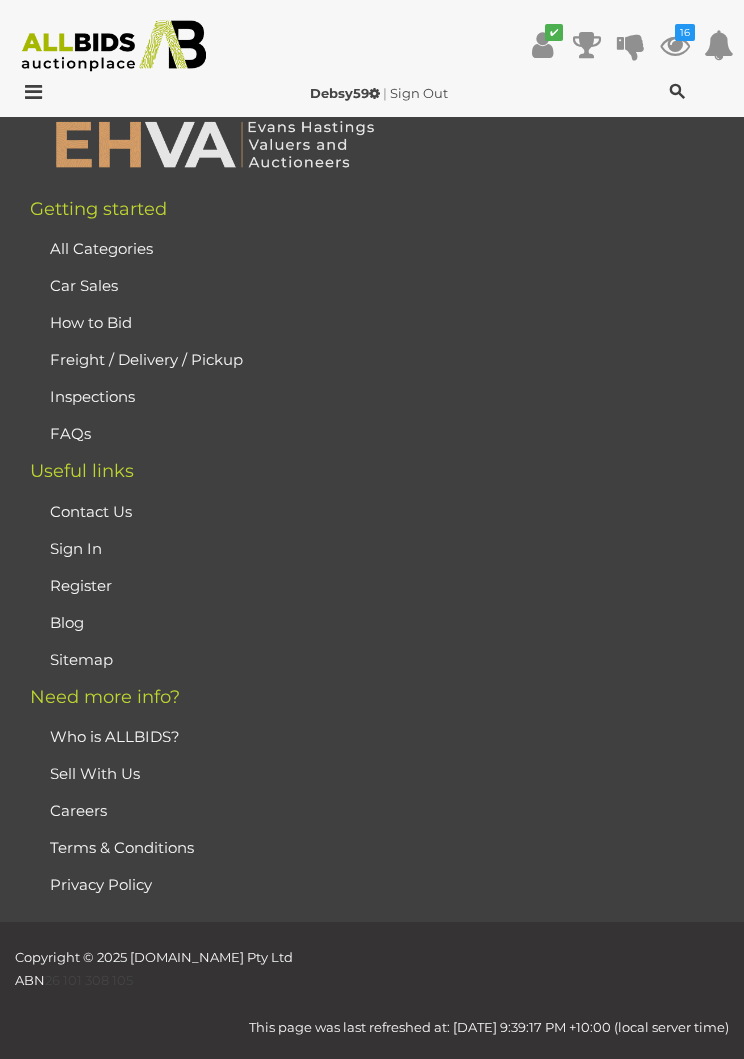 scroll, scrollTop: 448, scrollLeft: 0, axis: vertical 